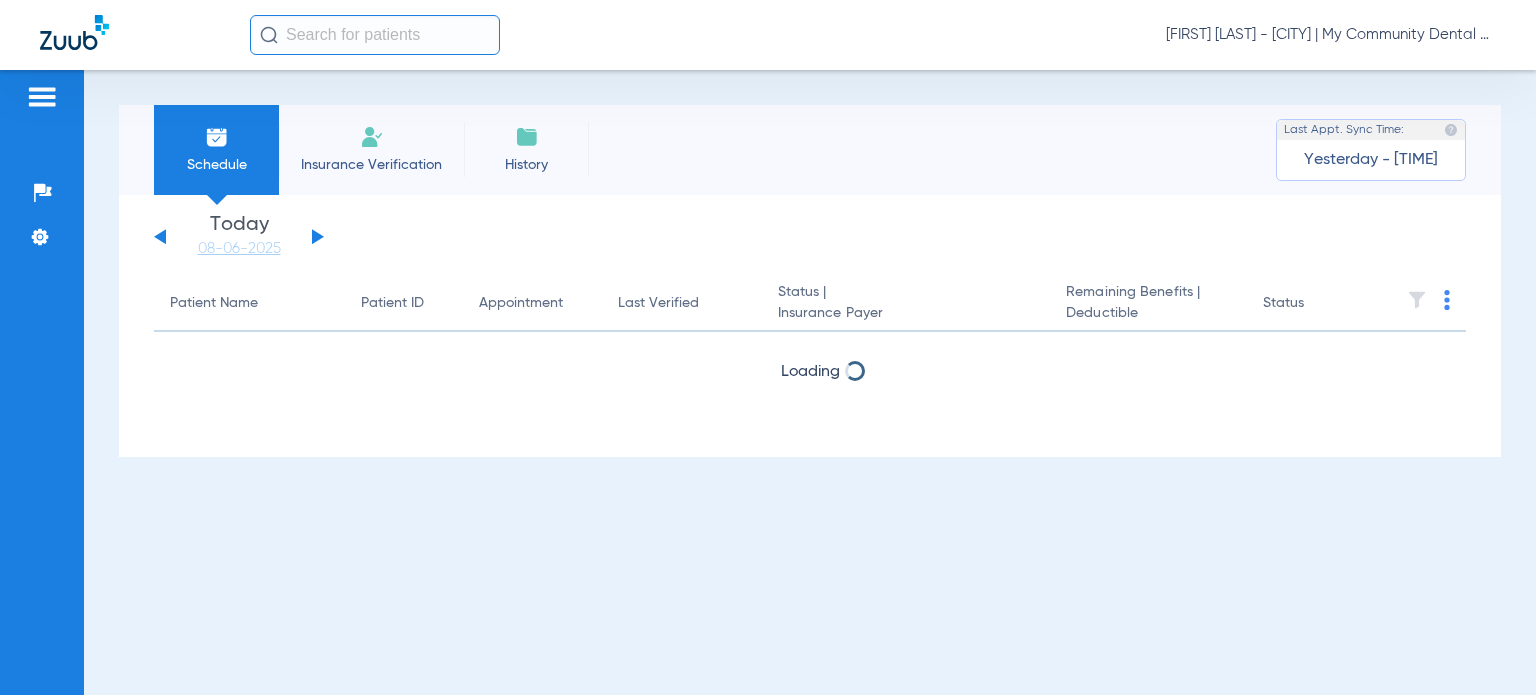 scroll, scrollTop: 0, scrollLeft: 0, axis: both 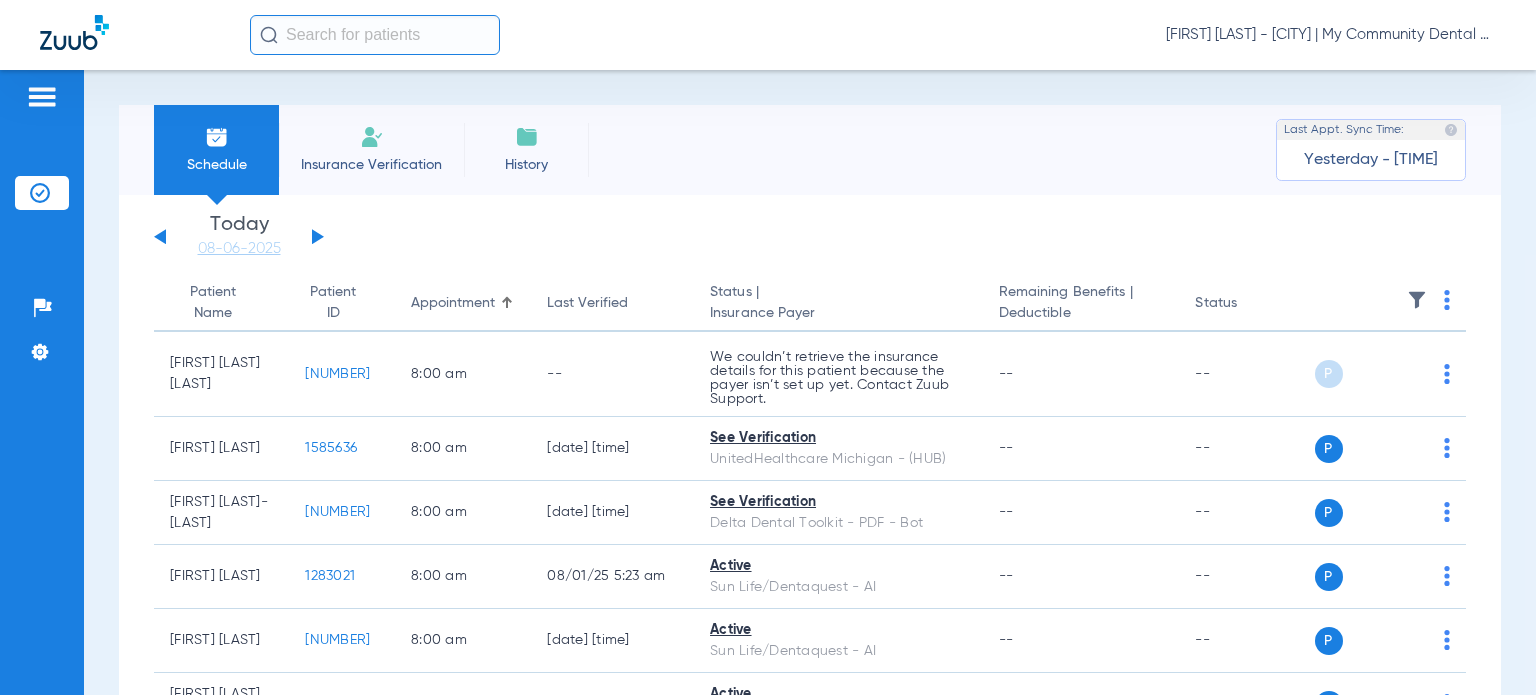 click on "[FIRST] [LAST] - [CITY] | My Community Dental Centers" 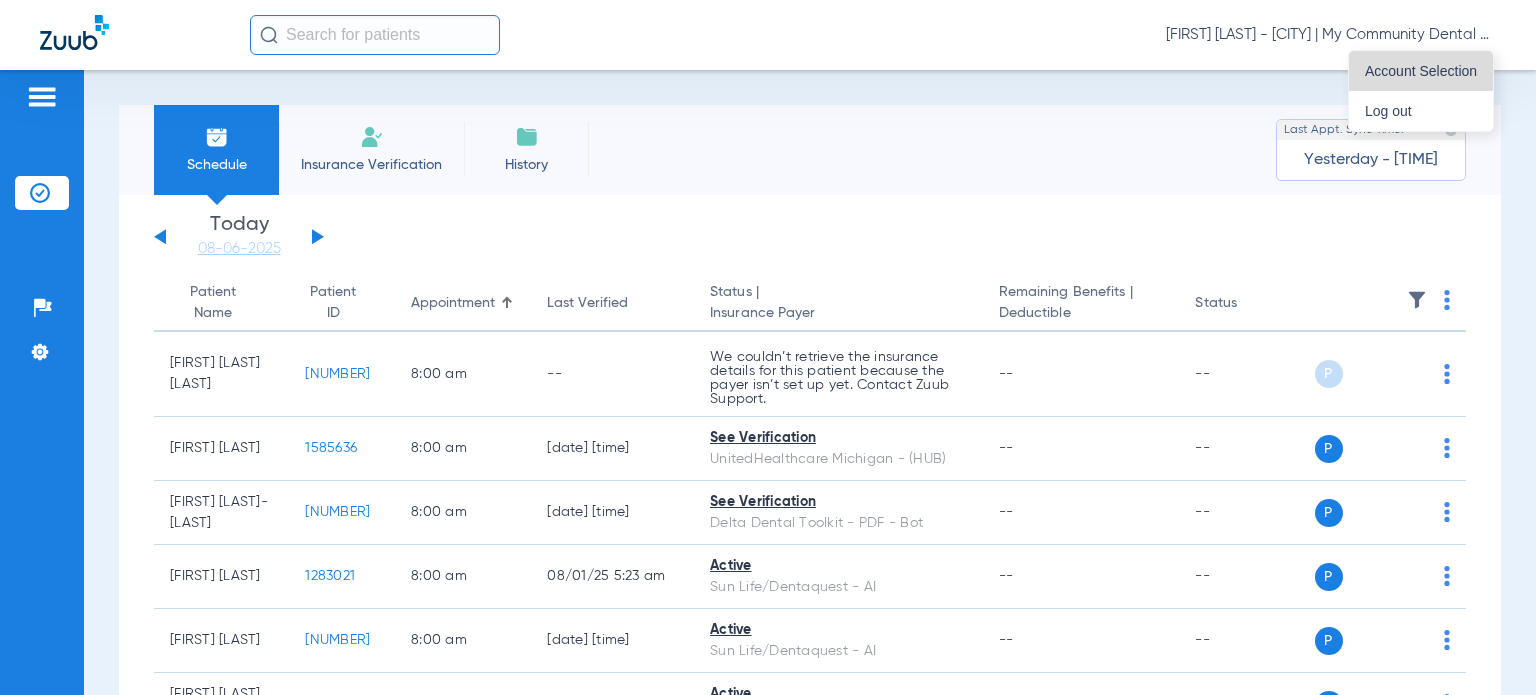 click on "Account Selection" at bounding box center (1421, 71) 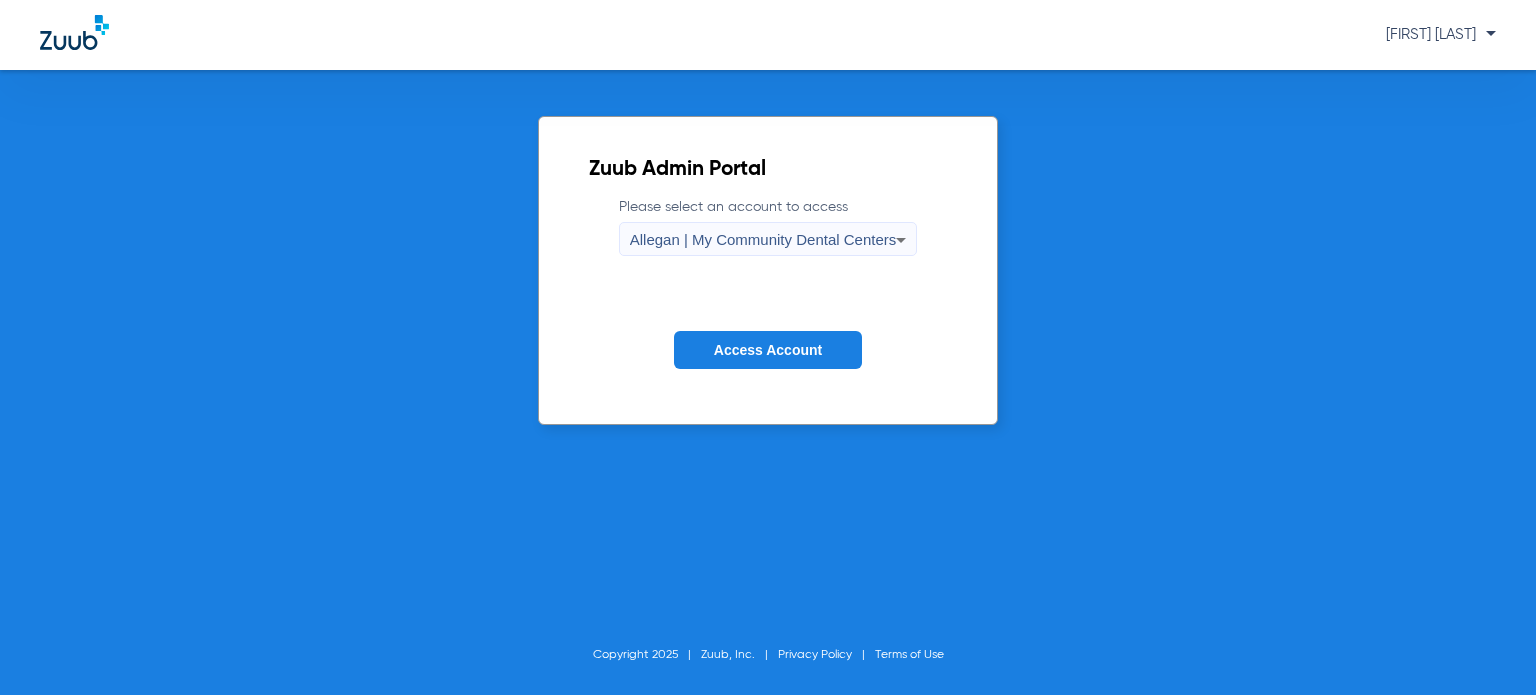 click on "Allegan | My Community Dental Centers" at bounding box center [763, 239] 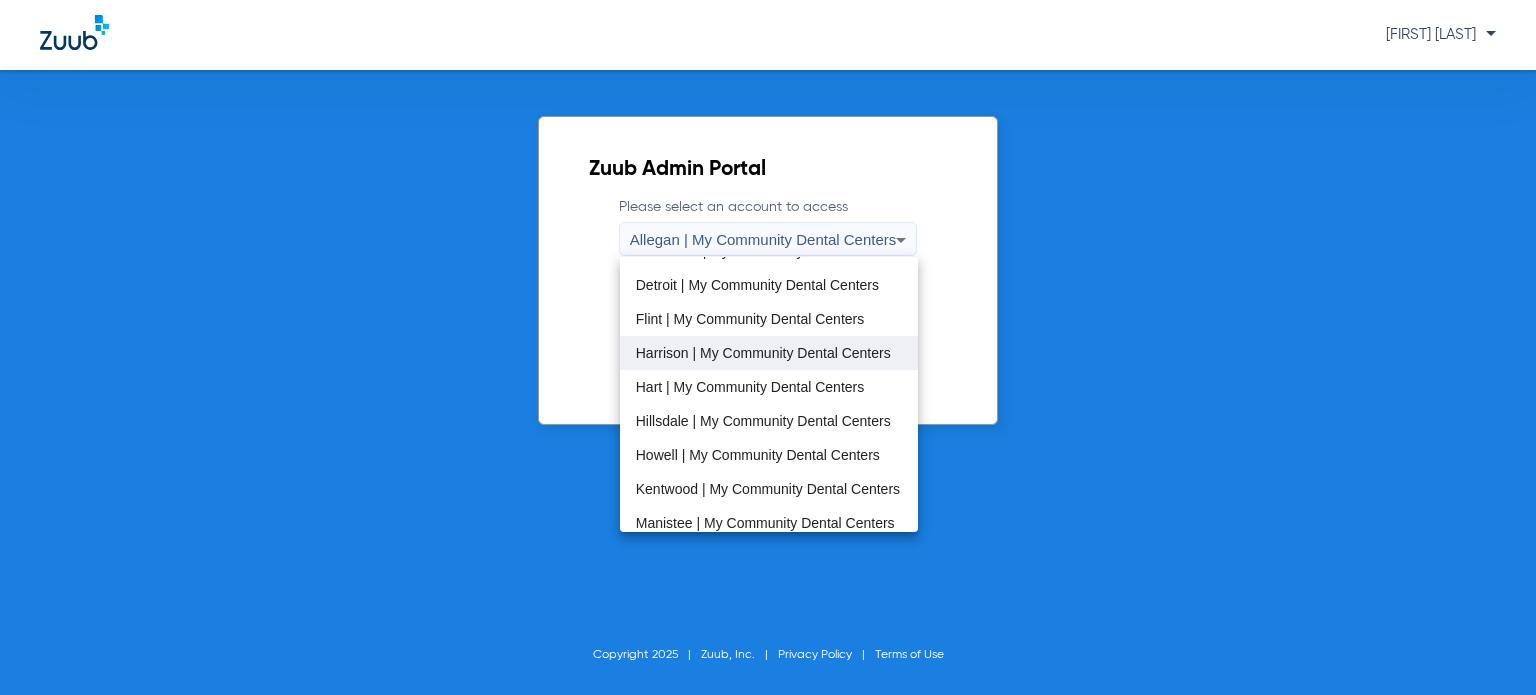 scroll, scrollTop: 300, scrollLeft: 0, axis: vertical 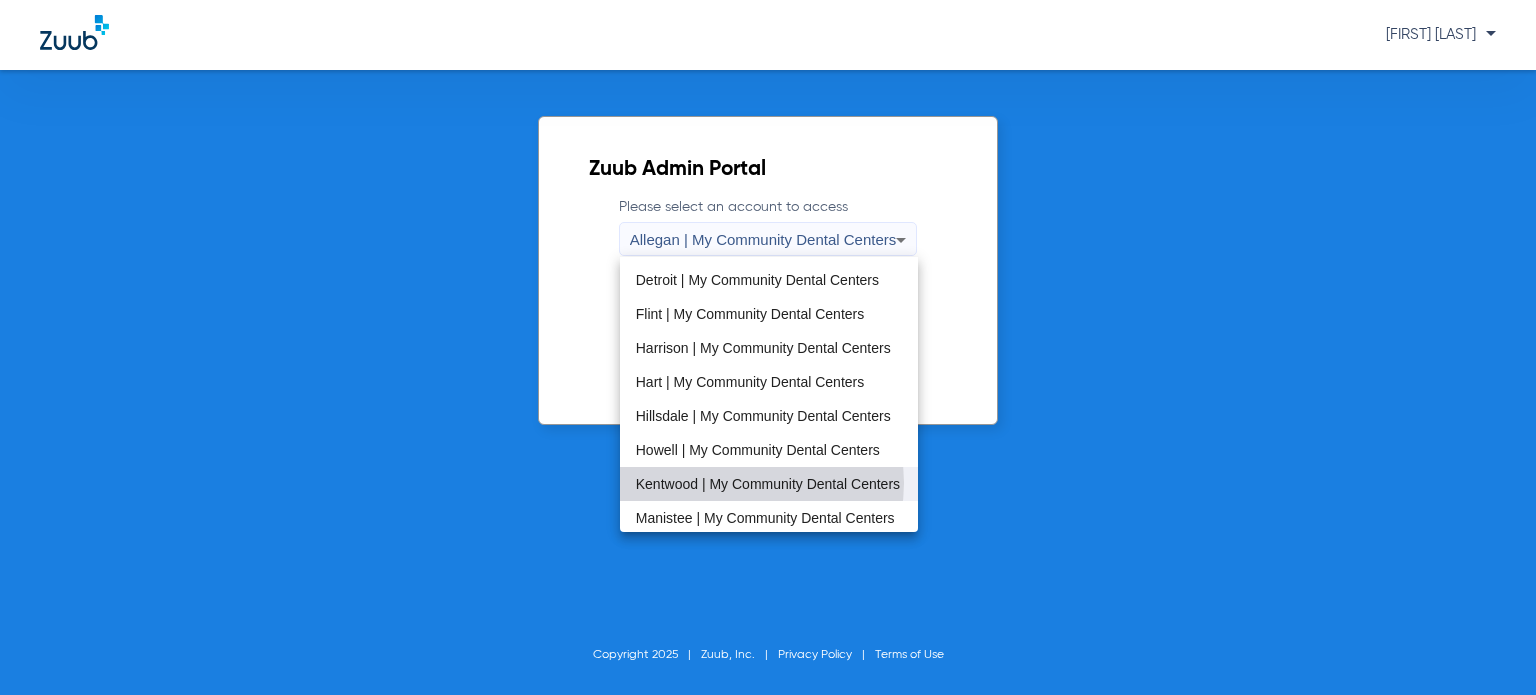 click on "Kentwood | My Community Dental Centers" at bounding box center [768, 484] 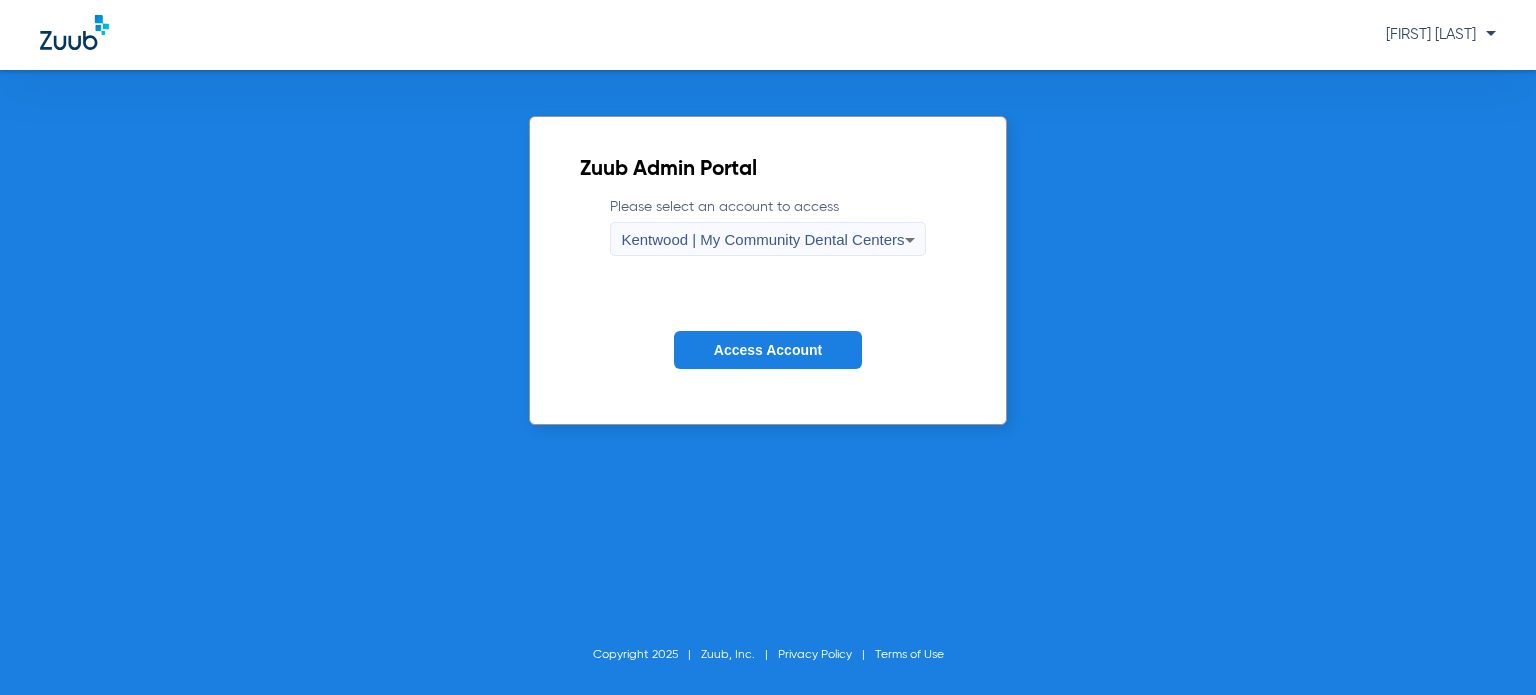 click on "Access Account" 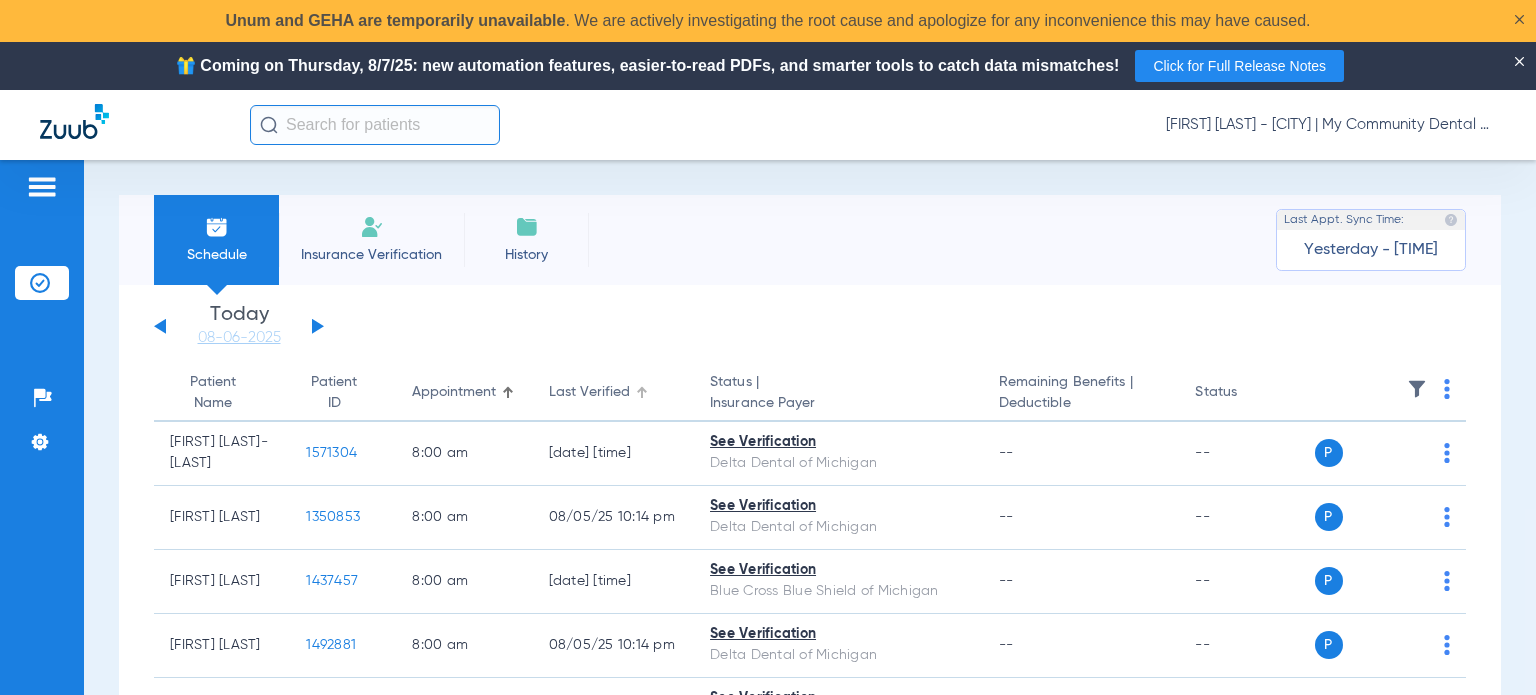 click on "Last Verified" 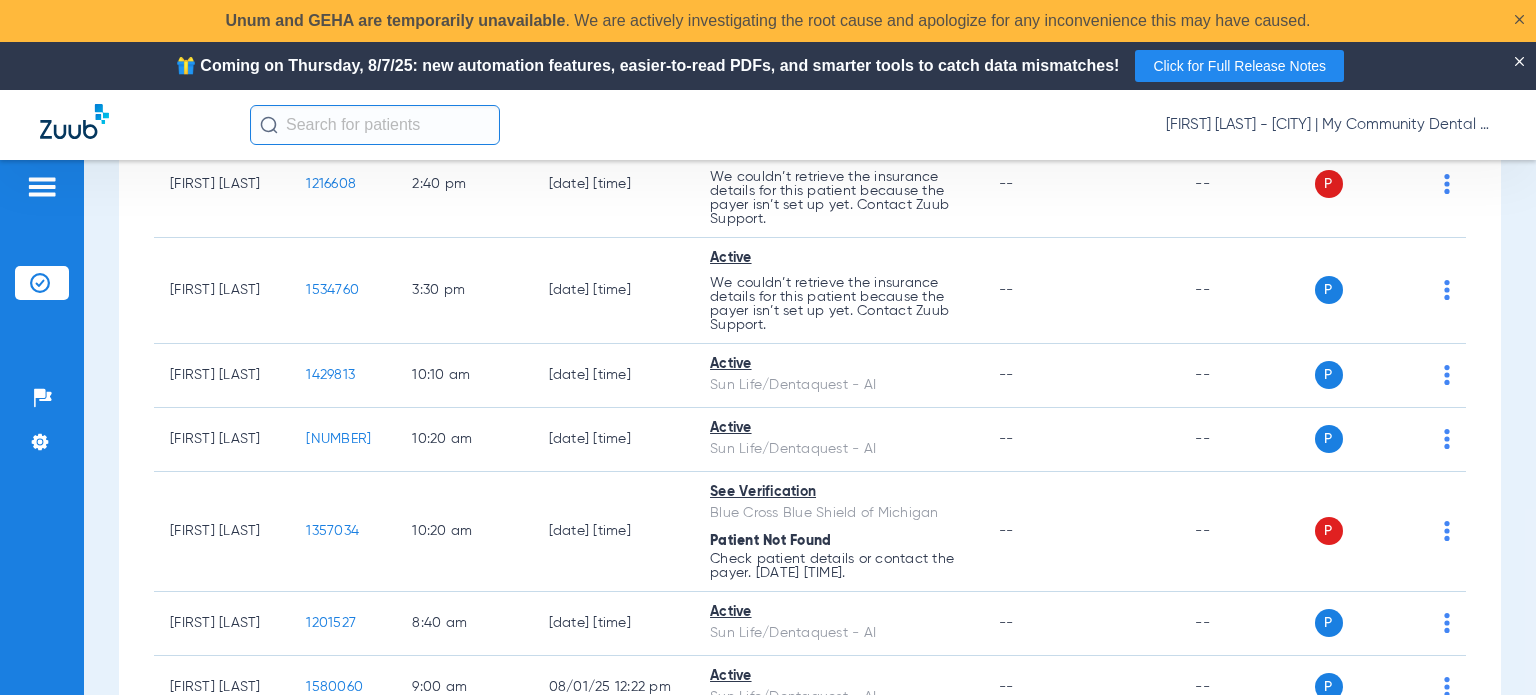 scroll, scrollTop: 400, scrollLeft: 0, axis: vertical 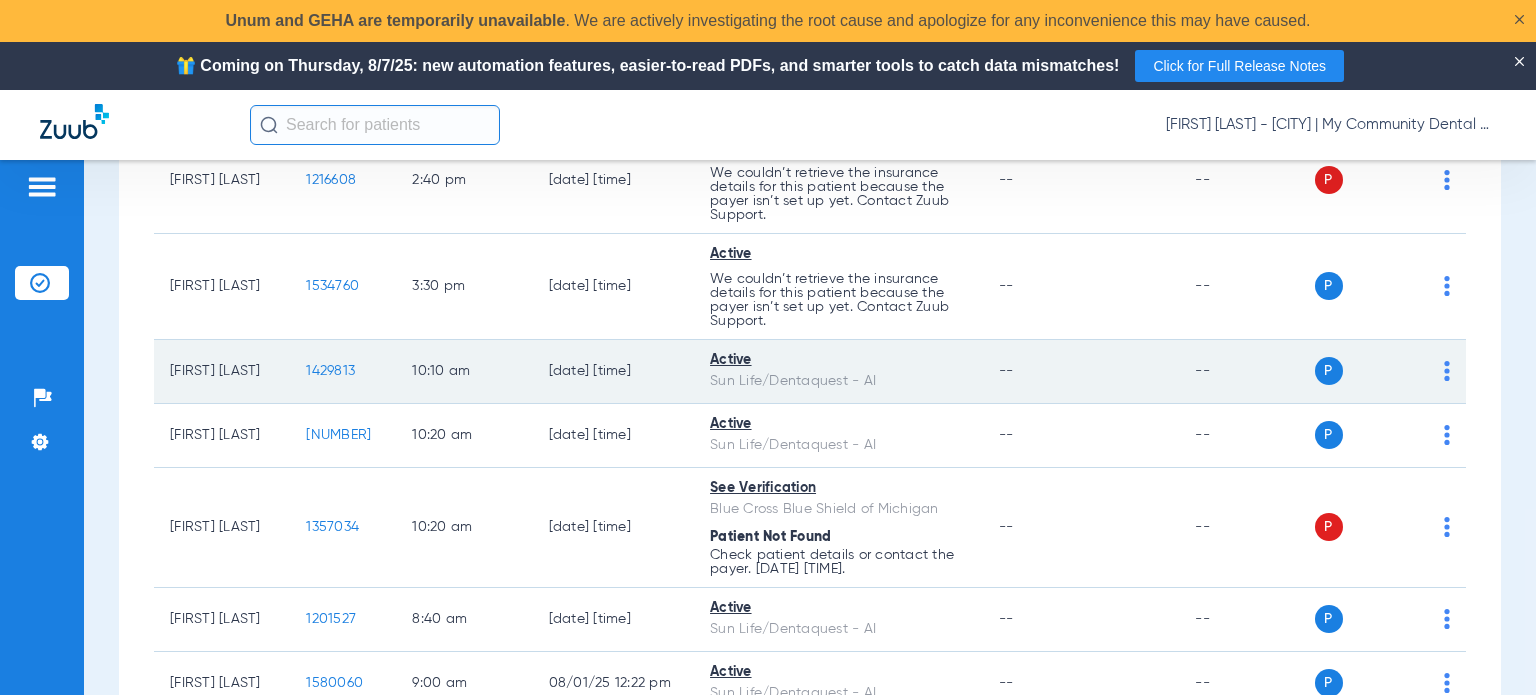 click on "P S" 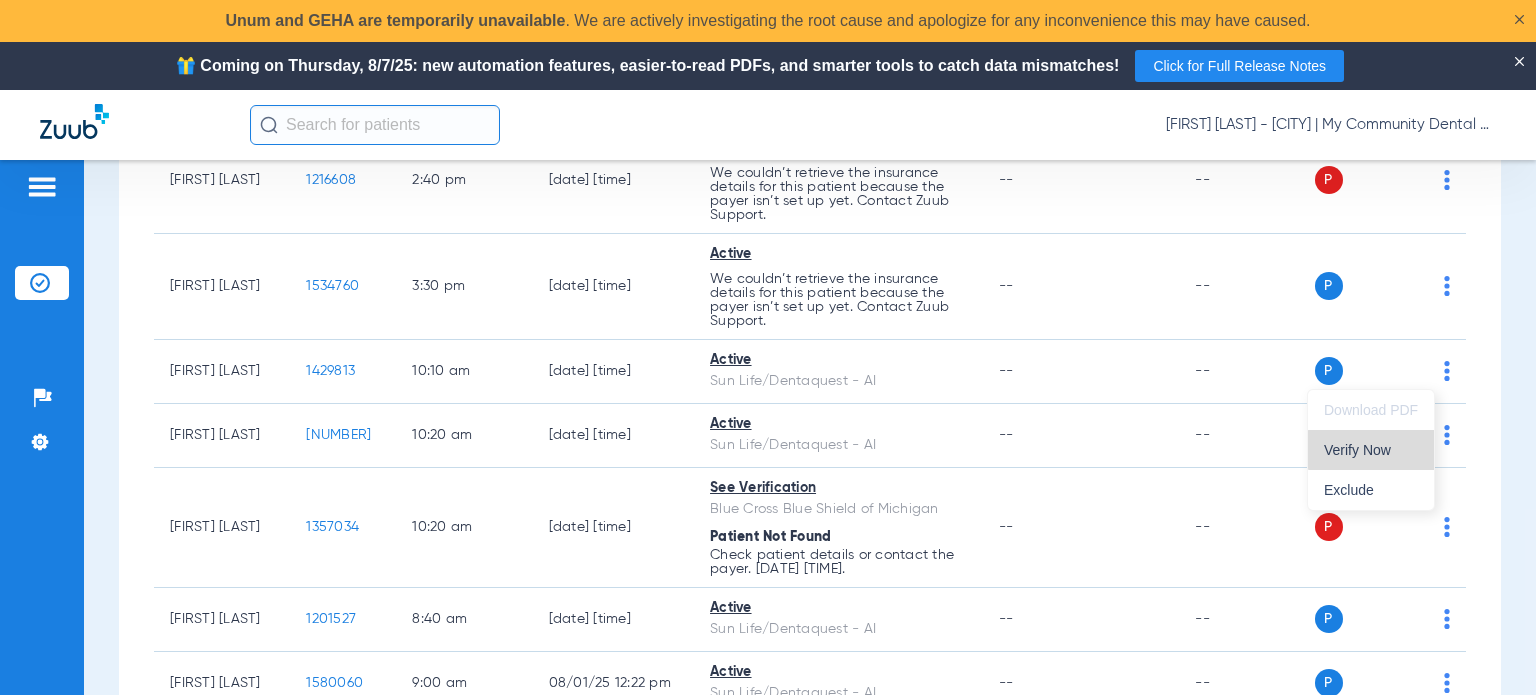 click on "Verify Now" at bounding box center (1371, 450) 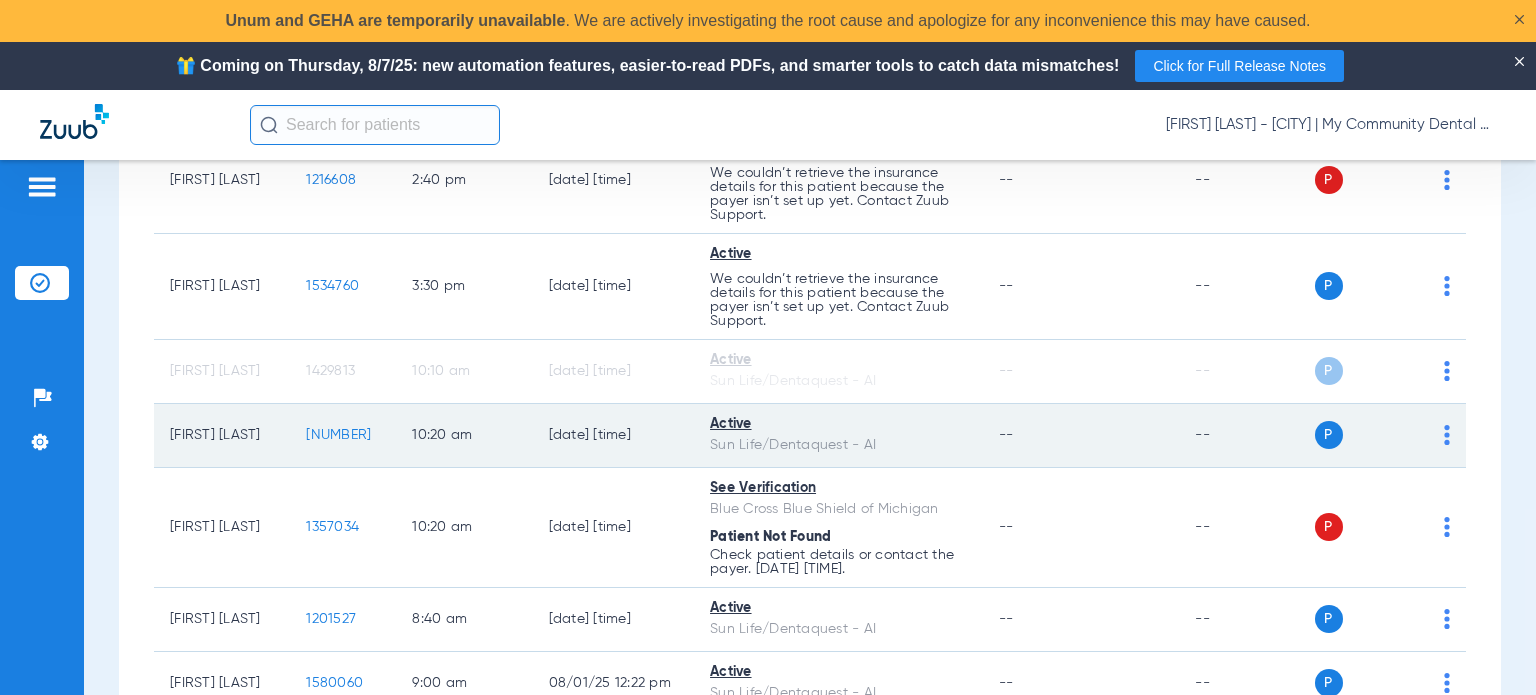 click on "P S" 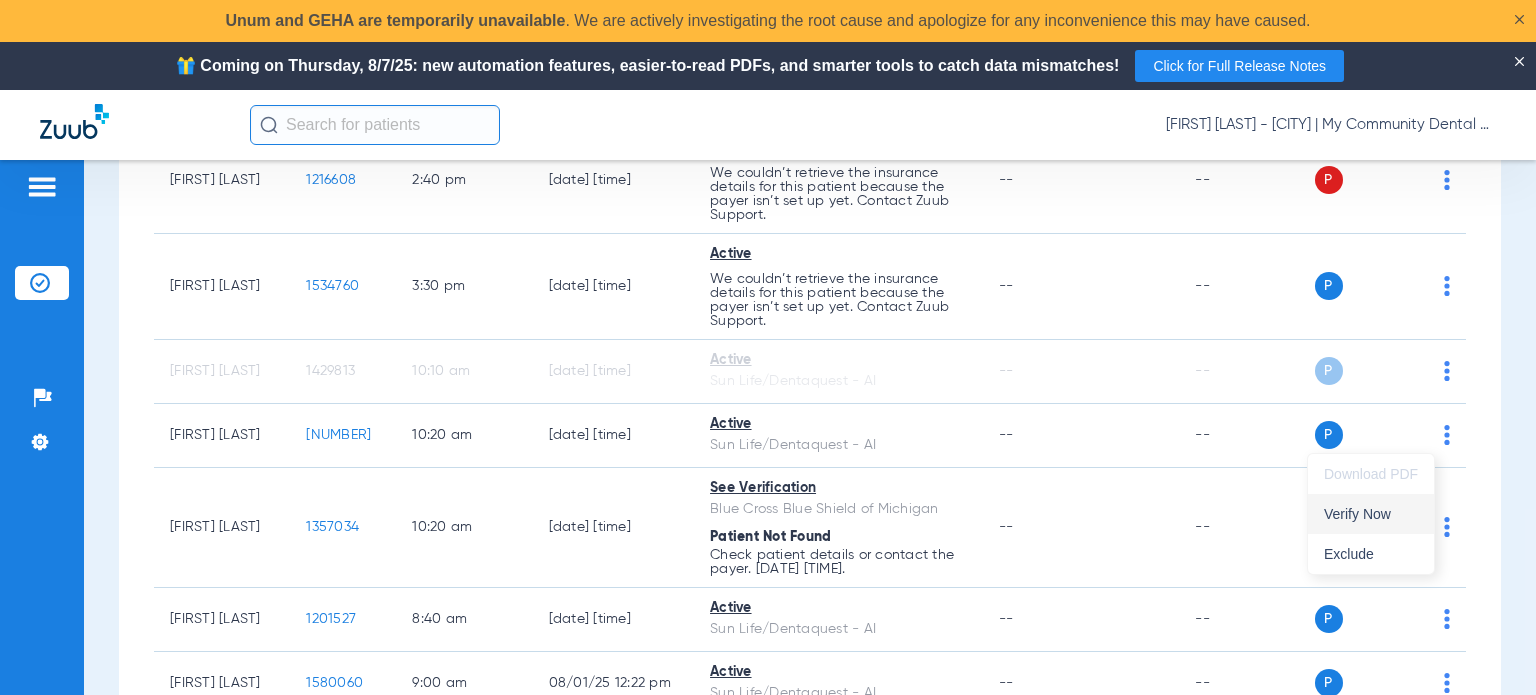 click on "Verify Now" at bounding box center [1371, 514] 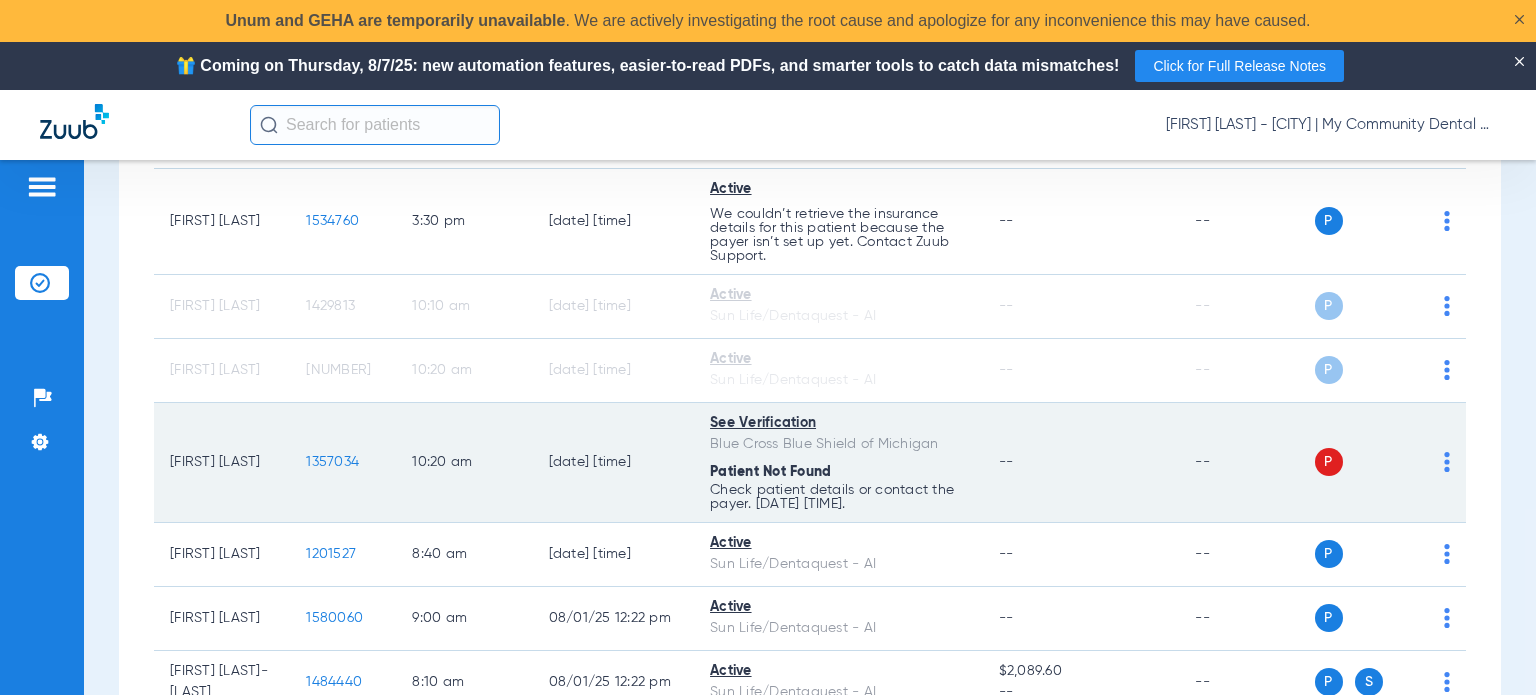 scroll, scrollTop: 500, scrollLeft: 0, axis: vertical 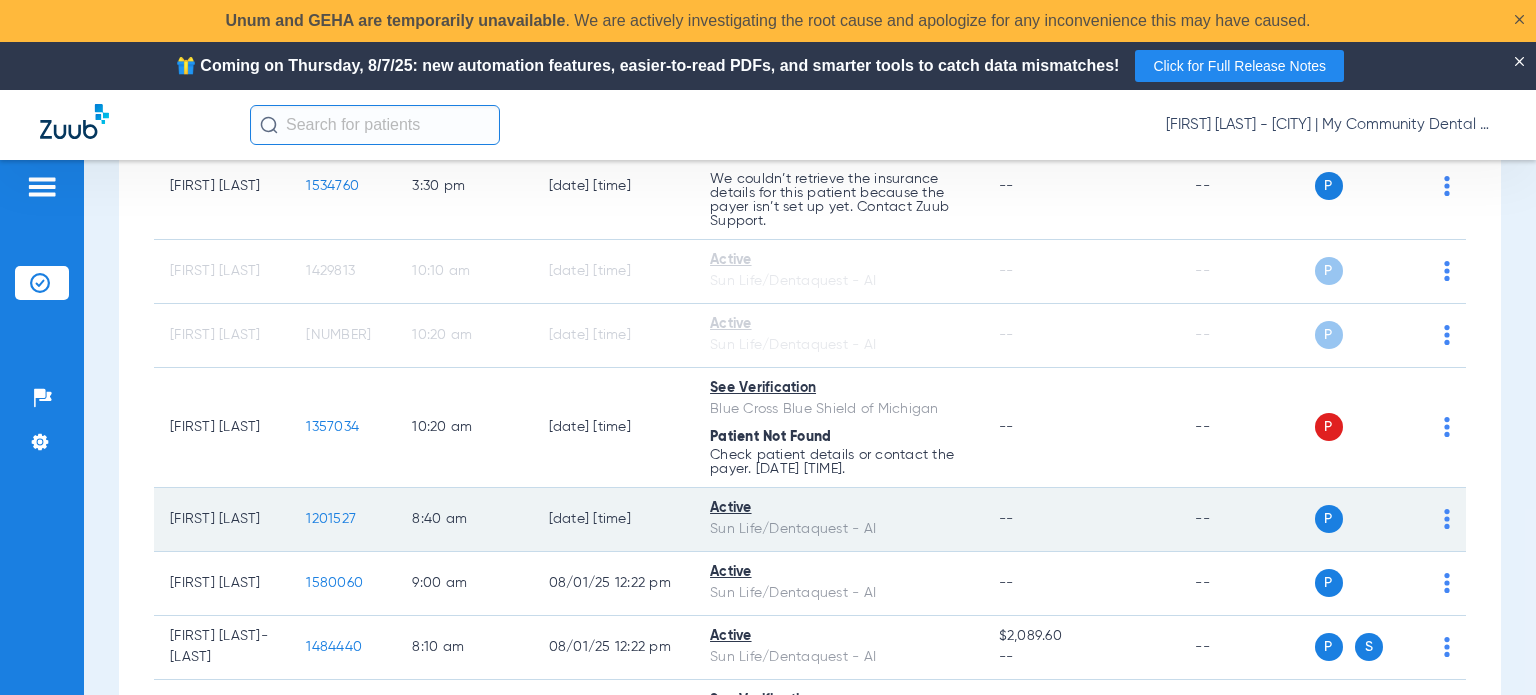 click 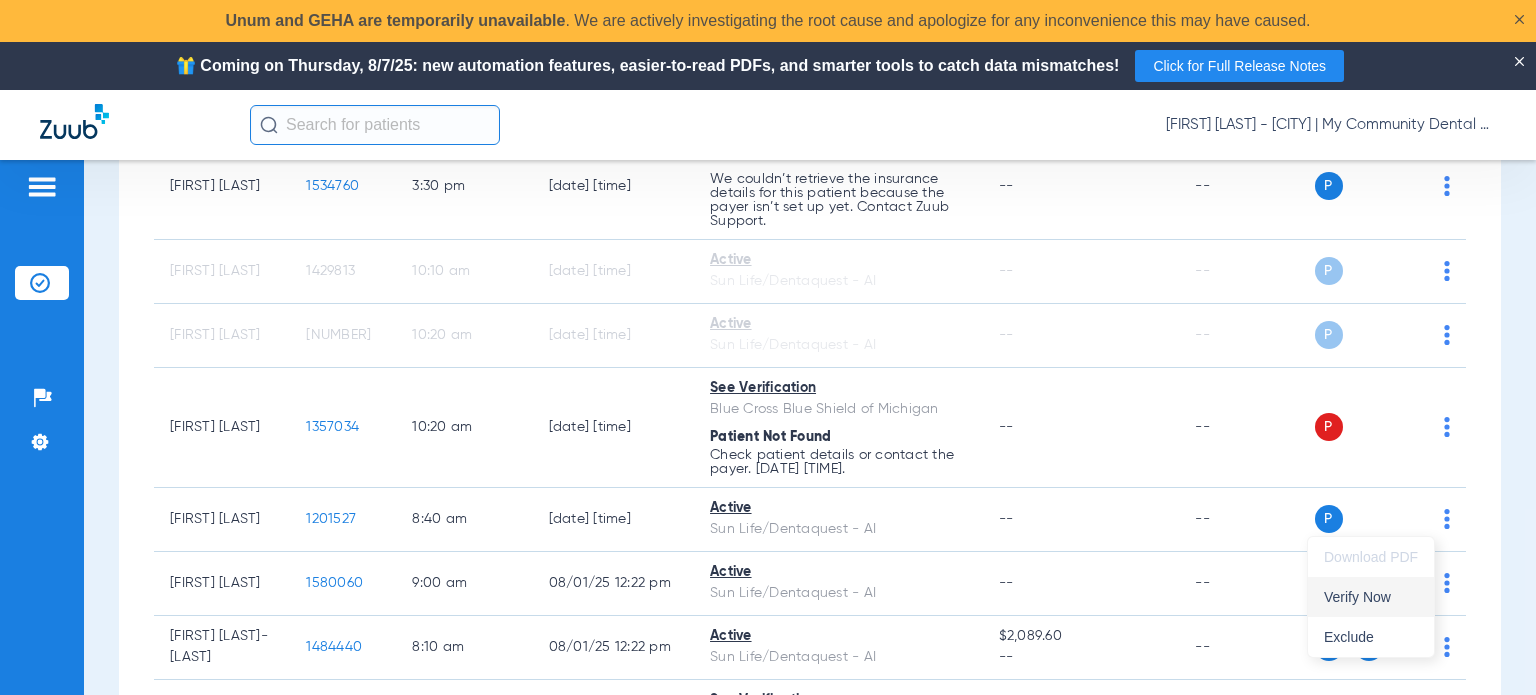 click on "Verify Now" at bounding box center [1371, 597] 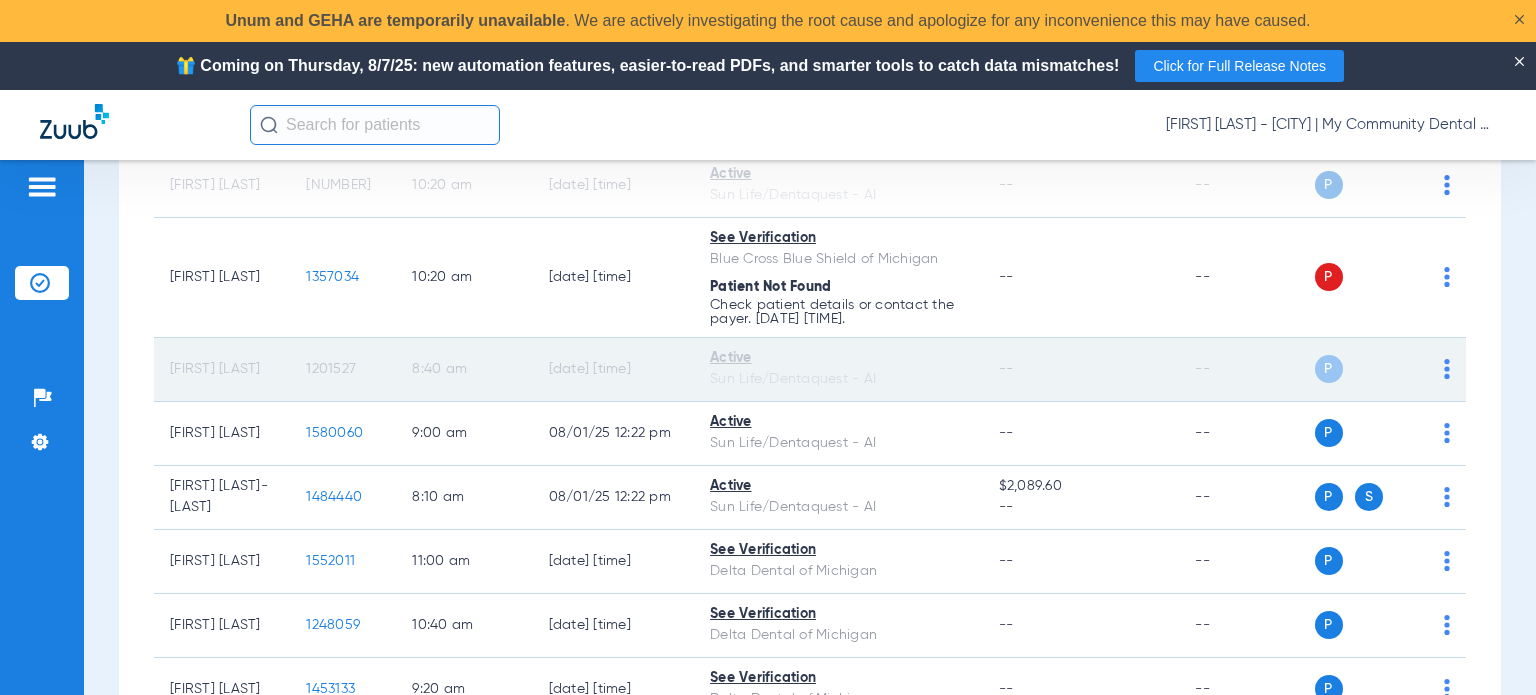 scroll, scrollTop: 700, scrollLeft: 0, axis: vertical 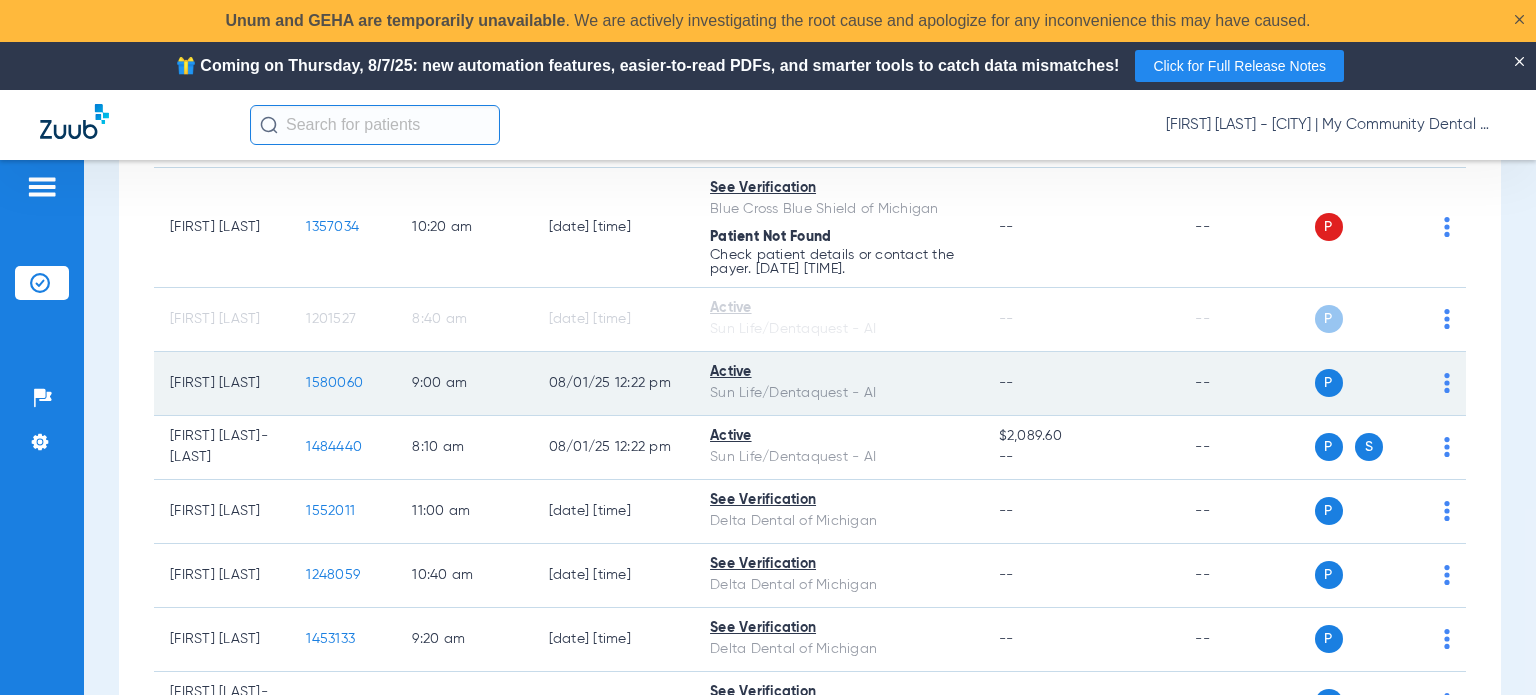 click 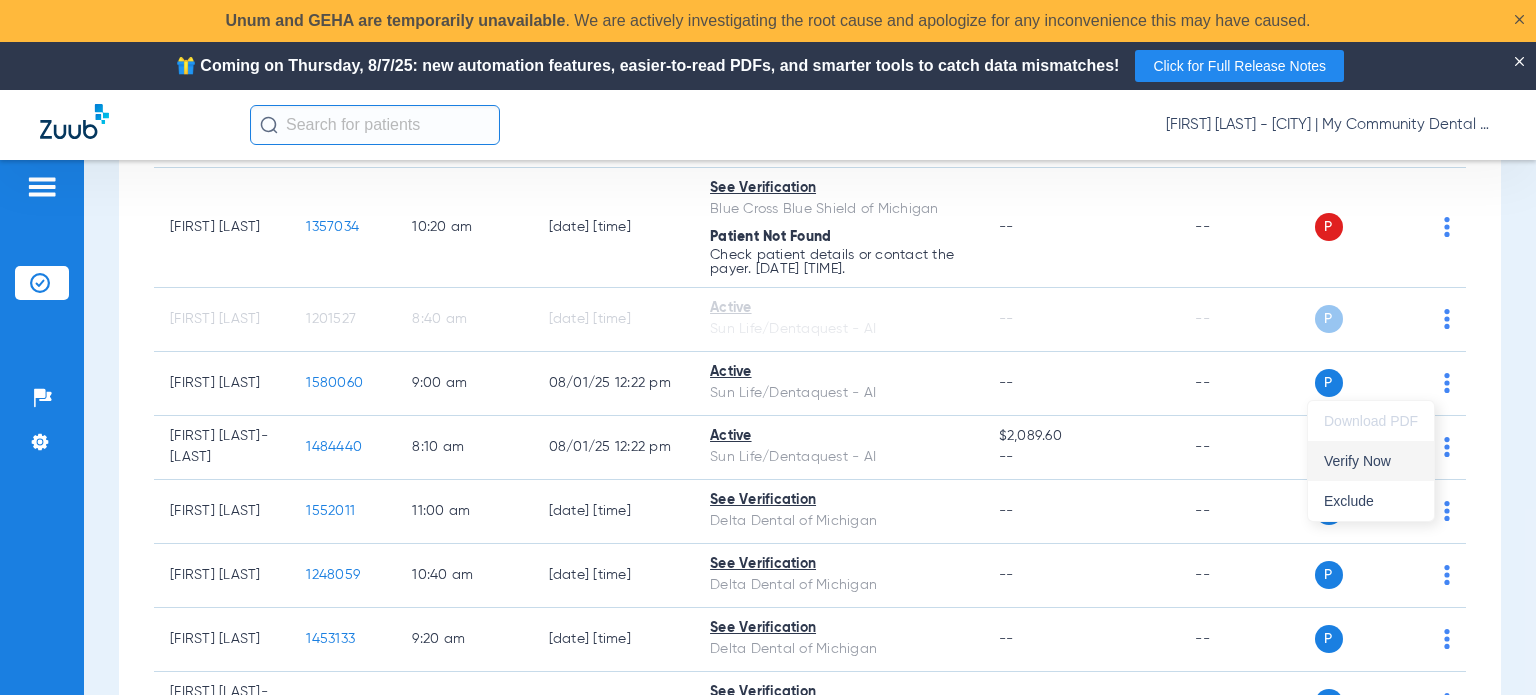 click on "Verify Now" at bounding box center (1371, 461) 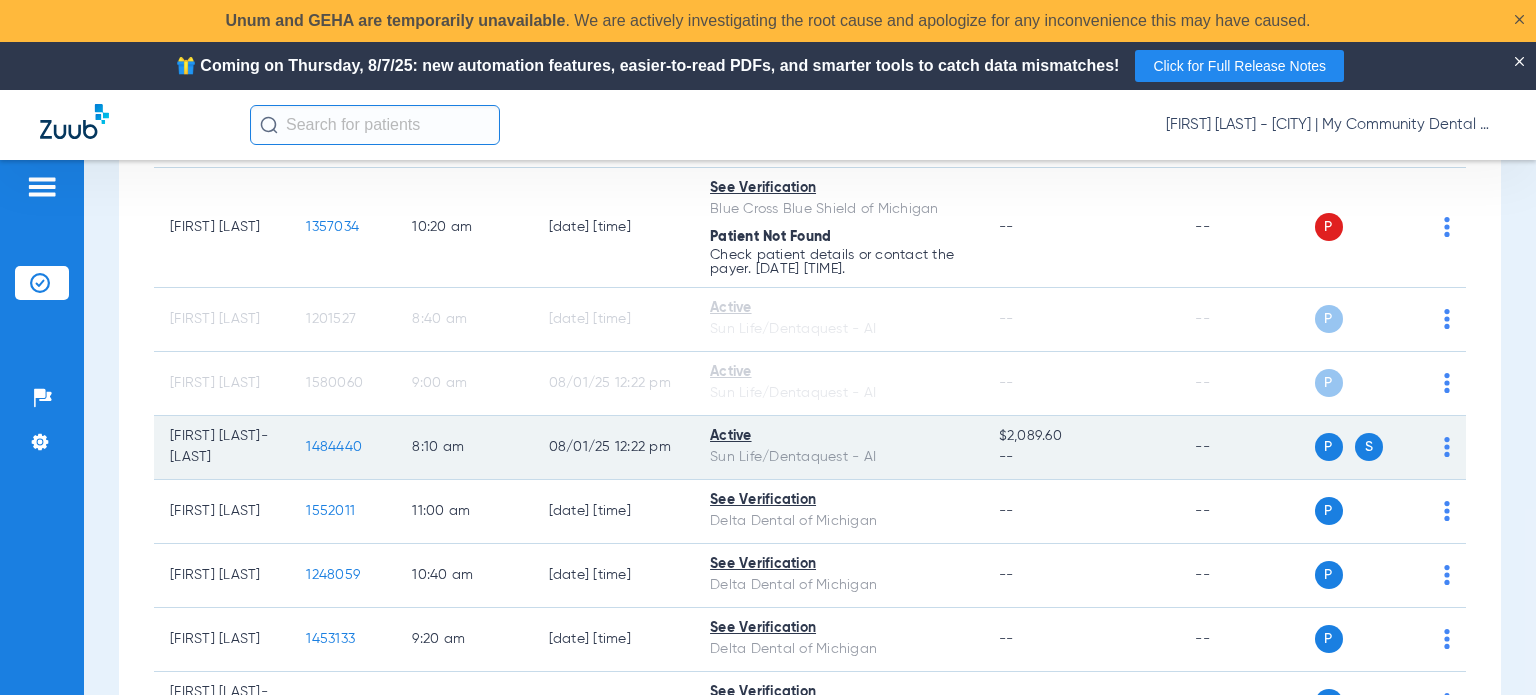 click 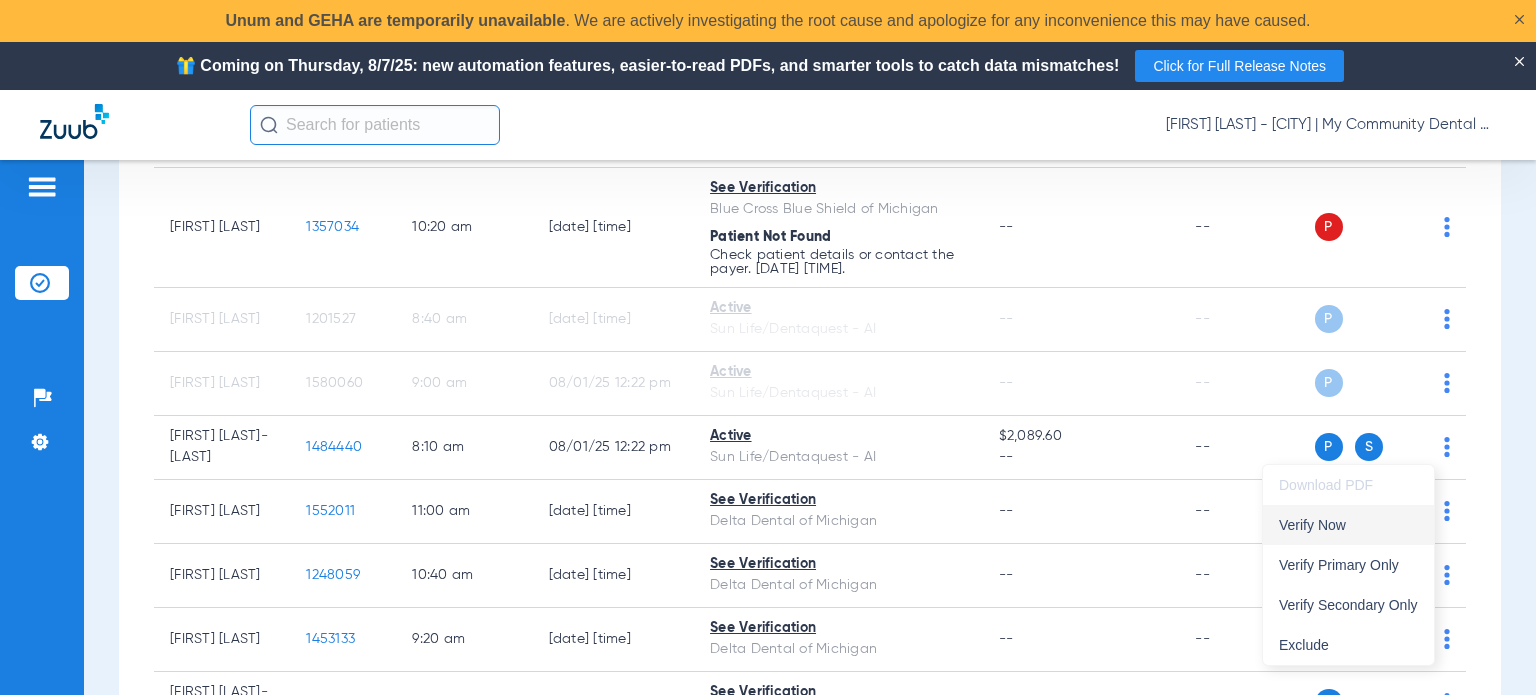 click on "Verify Now" at bounding box center [1348, 525] 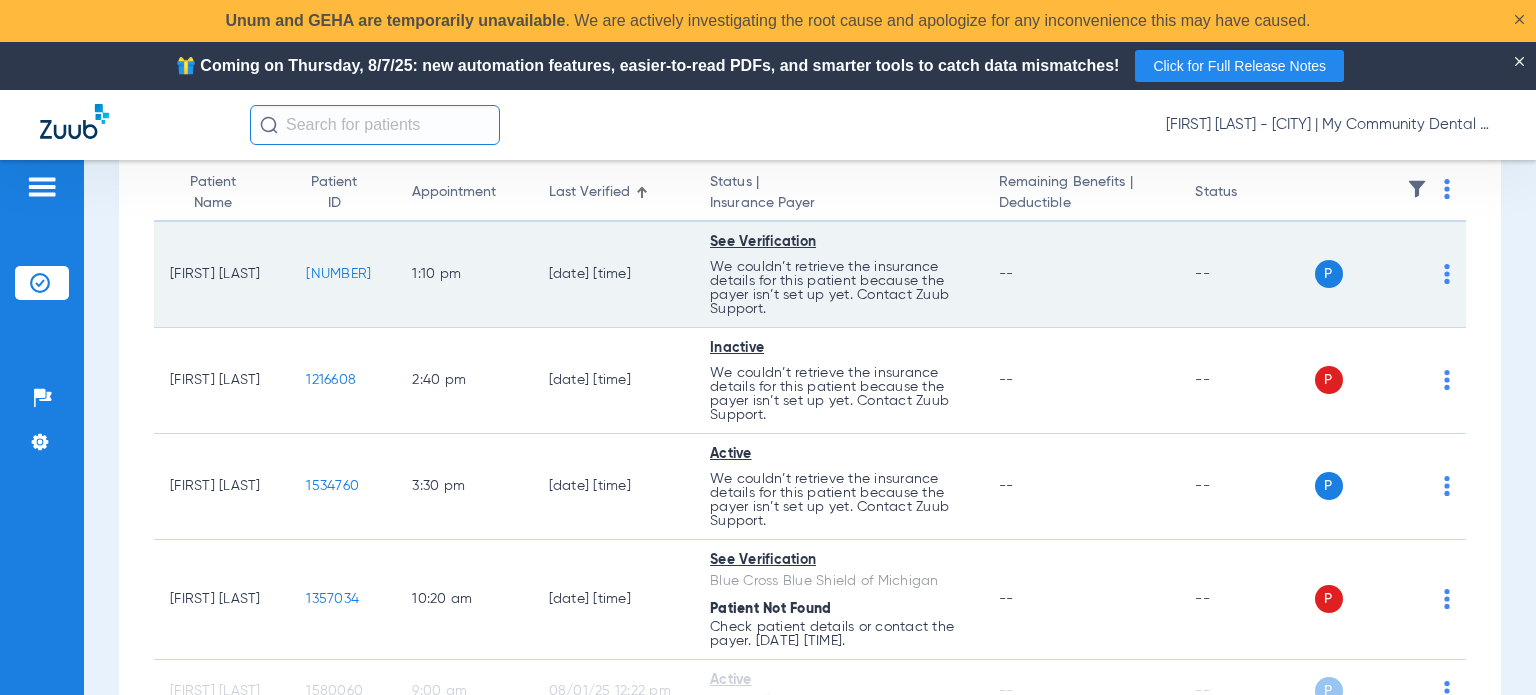 scroll, scrollTop: 0, scrollLeft: 0, axis: both 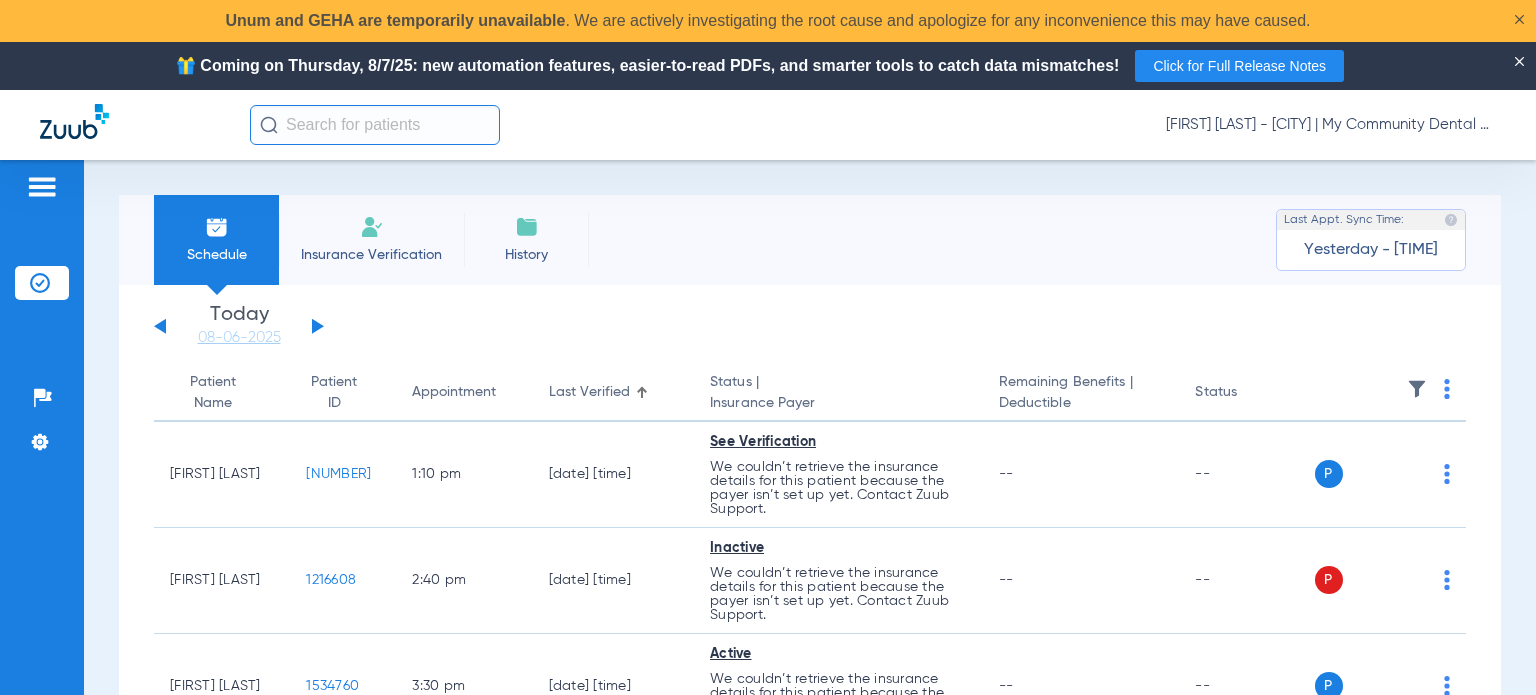 click on "Last Verified" 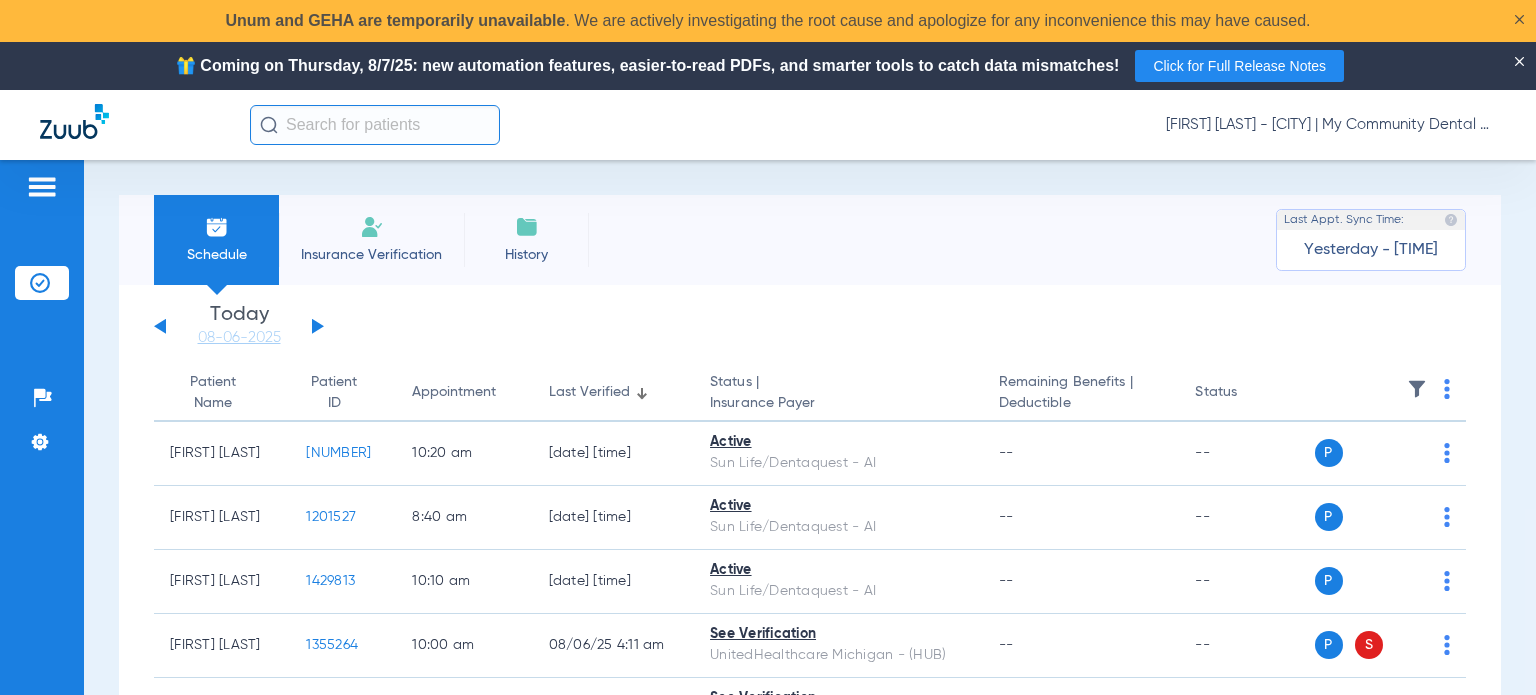 click on "Last Verified" 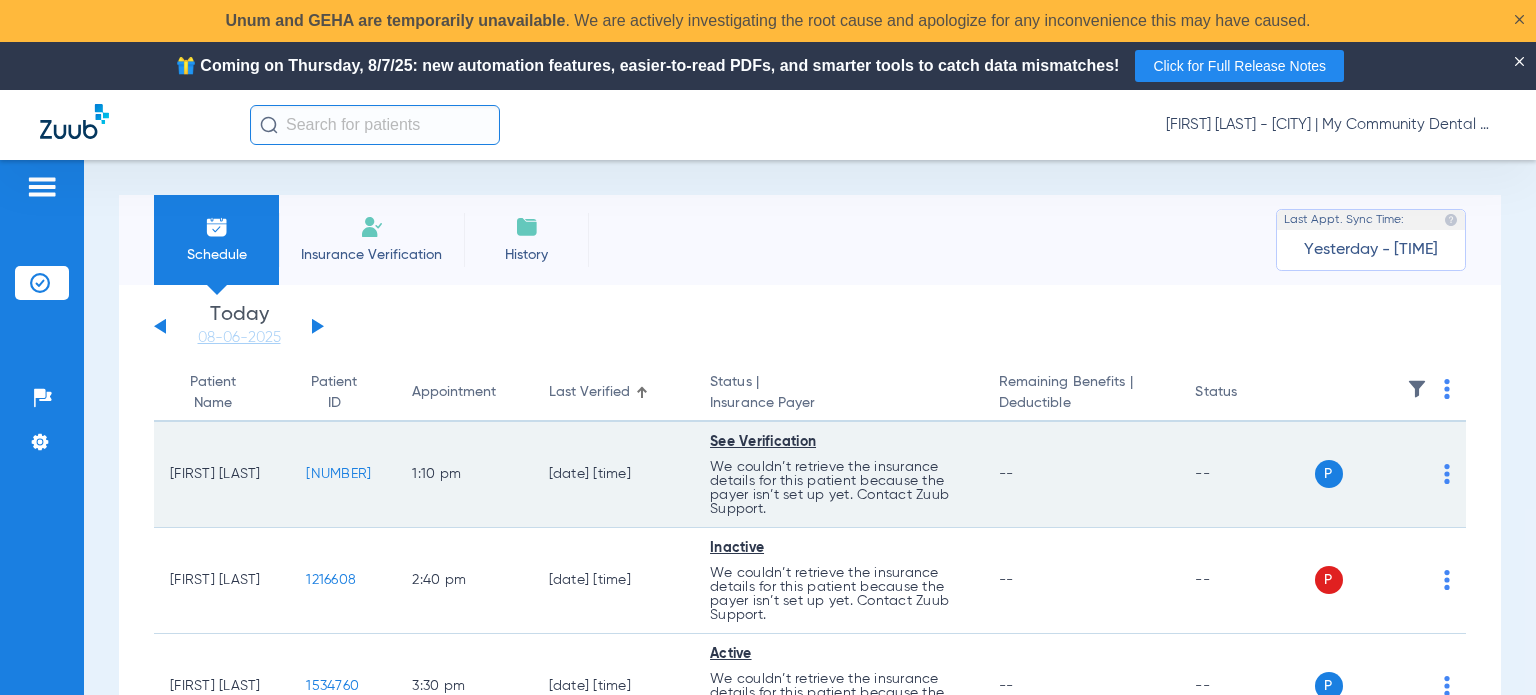 drag, startPoint x: 220, startPoint y: 487, endPoint x: 156, endPoint y: 454, distance: 72.00694 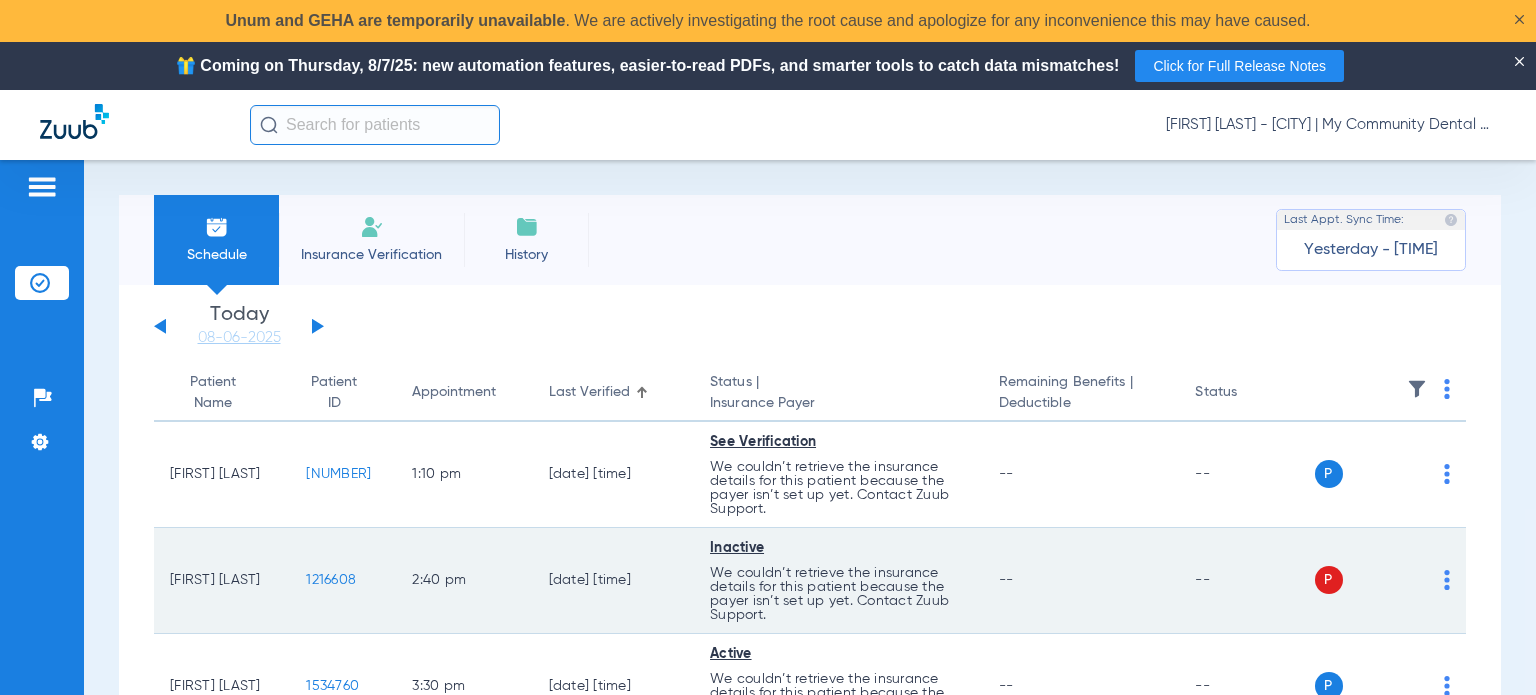 copy on "[FIRST] [LAST]" 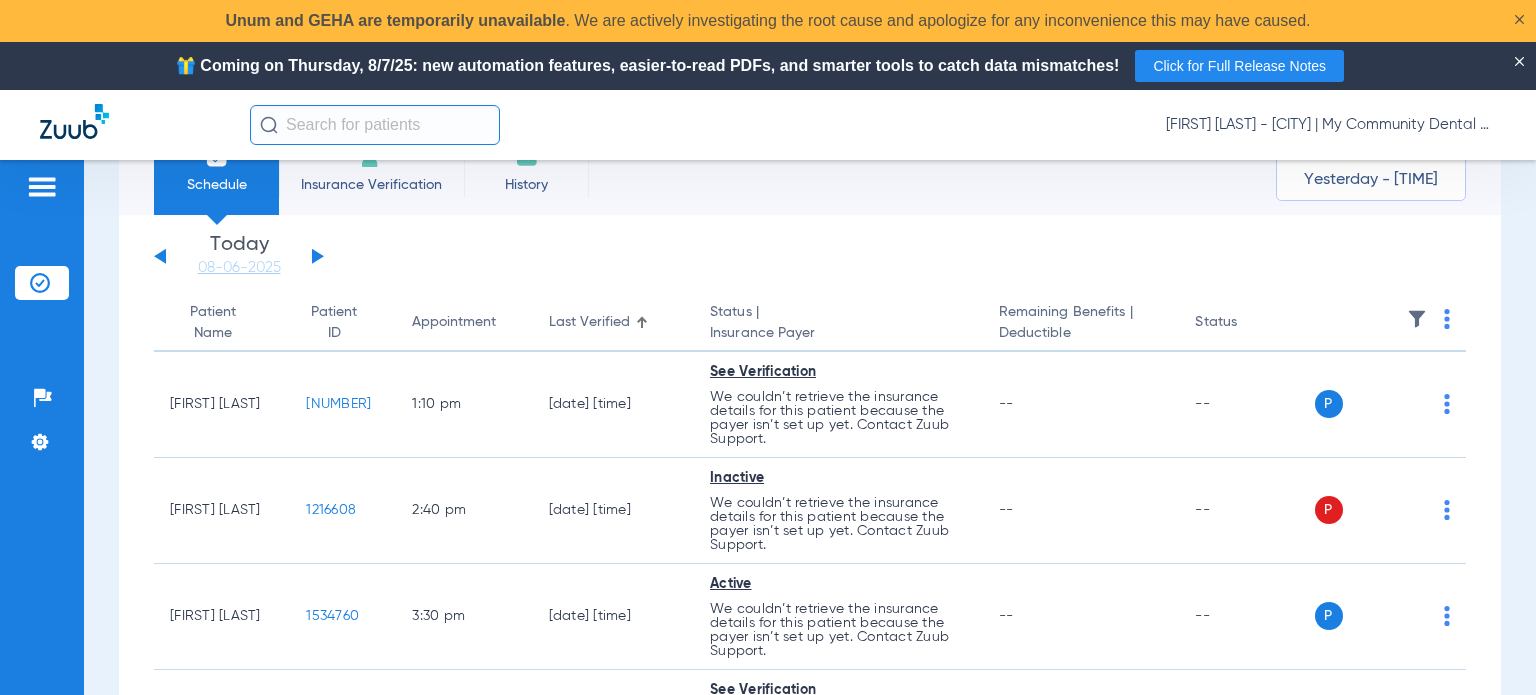 scroll, scrollTop: 200, scrollLeft: 0, axis: vertical 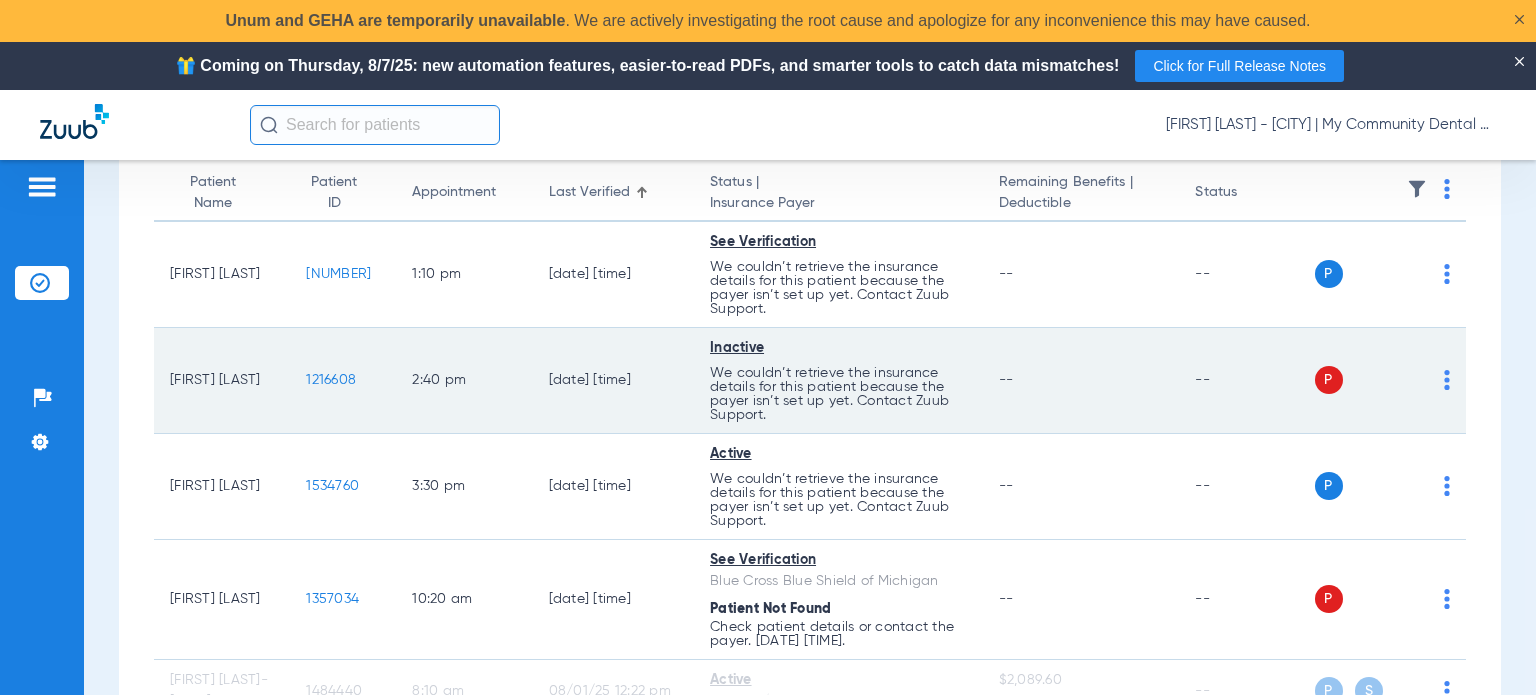 drag, startPoint x: 241, startPoint y: 375, endPoint x: 171, endPoint y: 383, distance: 70.45566 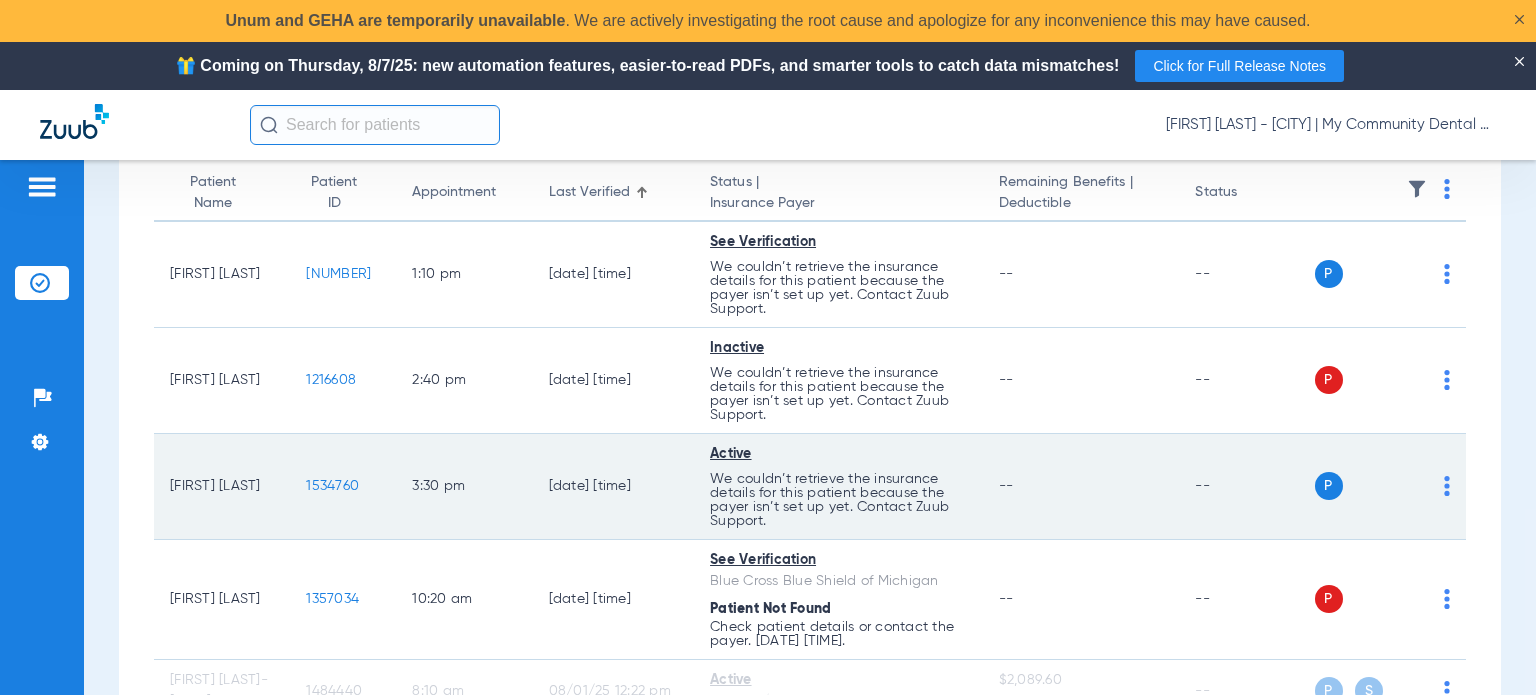 copy on "[FIRST] [LAST]" 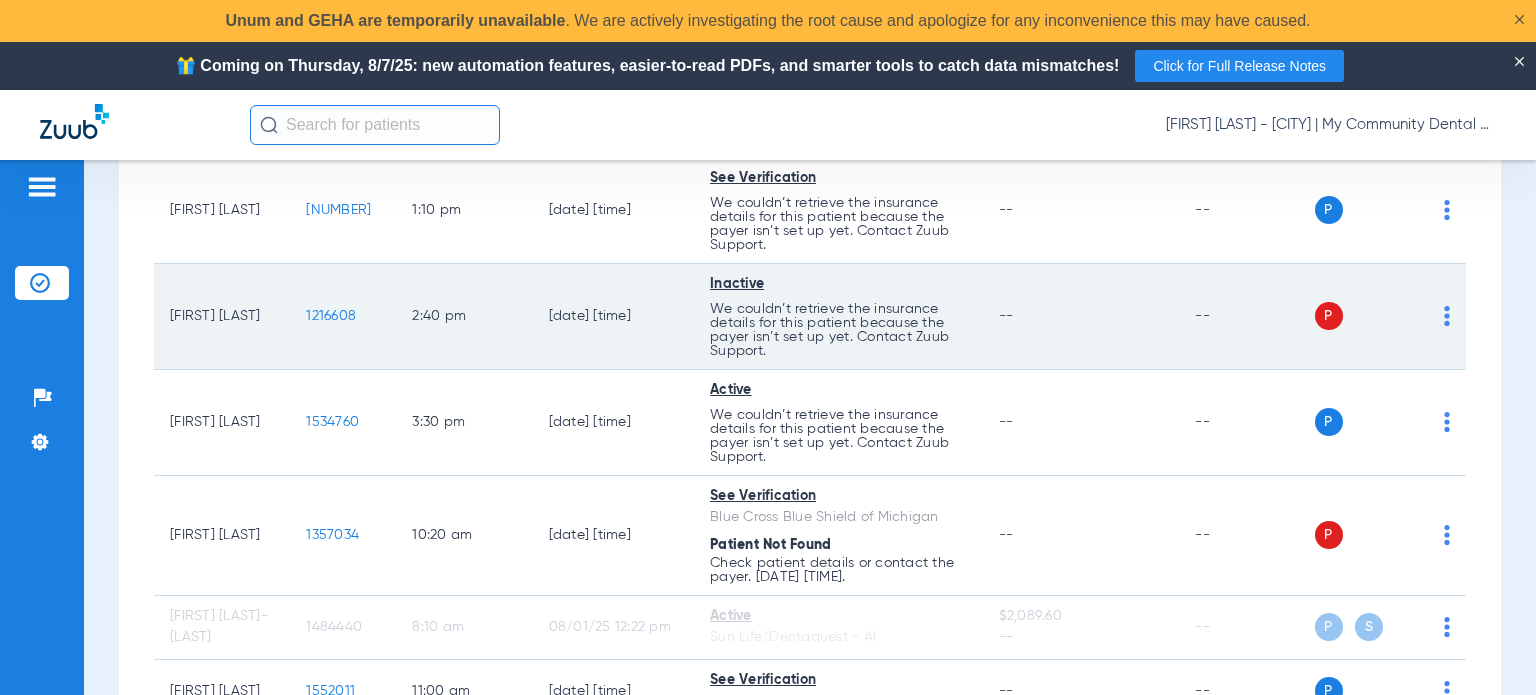 scroll, scrollTop: 300, scrollLeft: 0, axis: vertical 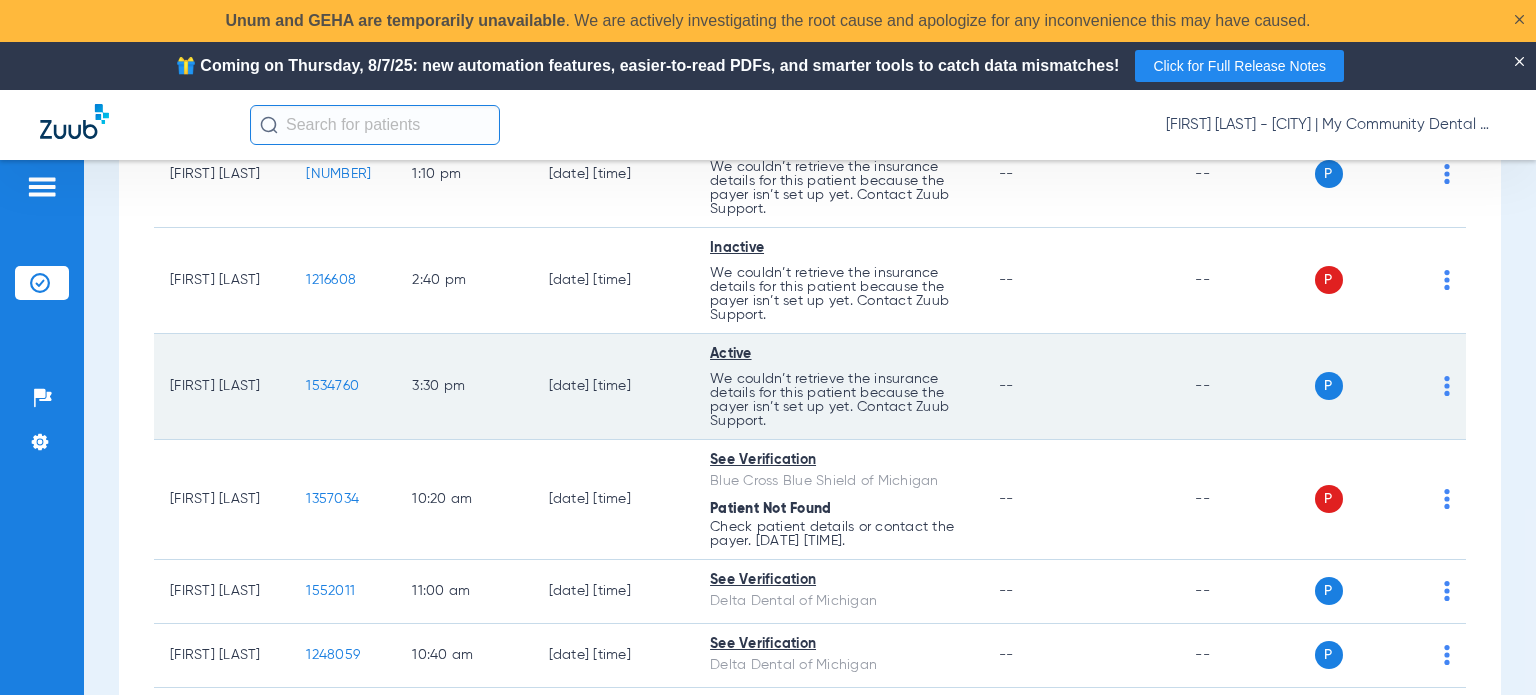 drag, startPoint x: 220, startPoint y: 399, endPoint x: 169, endPoint y: 370, distance: 58.66856 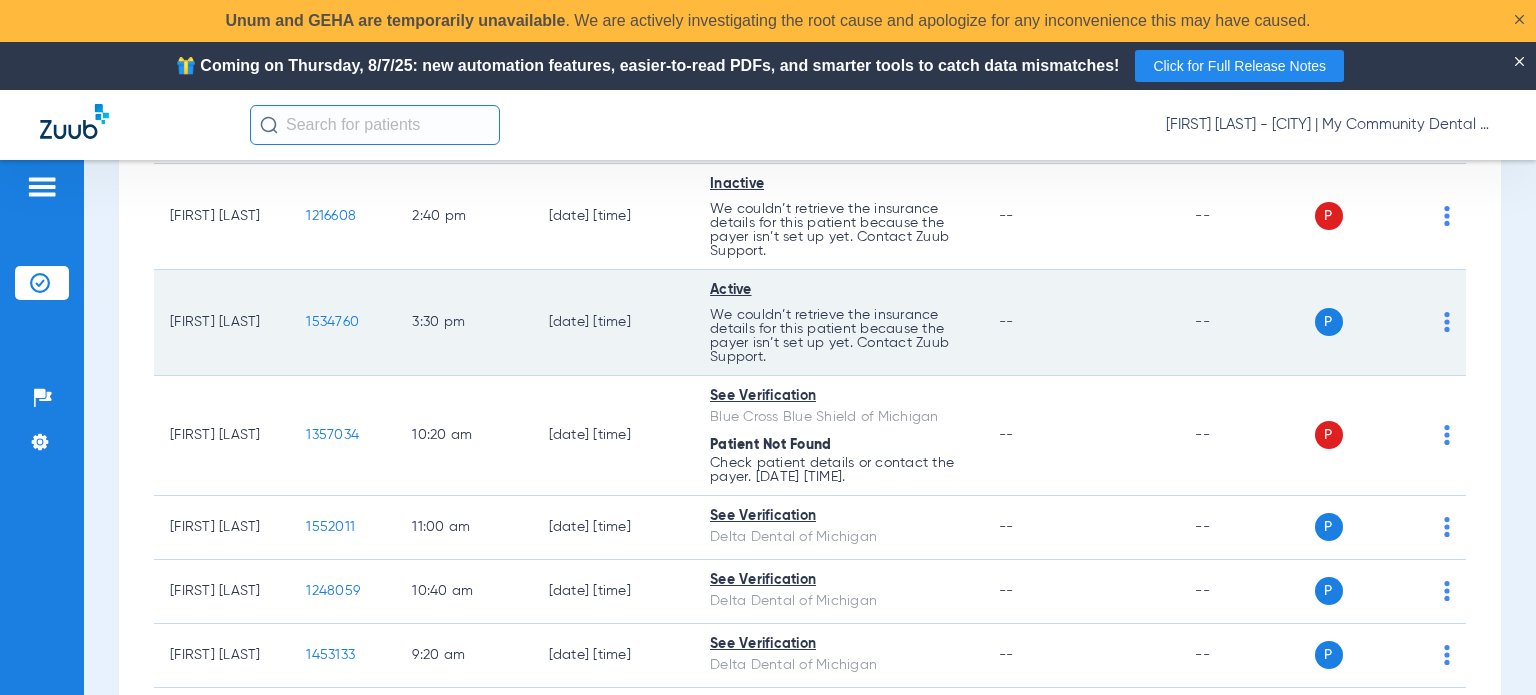 scroll, scrollTop: 400, scrollLeft: 0, axis: vertical 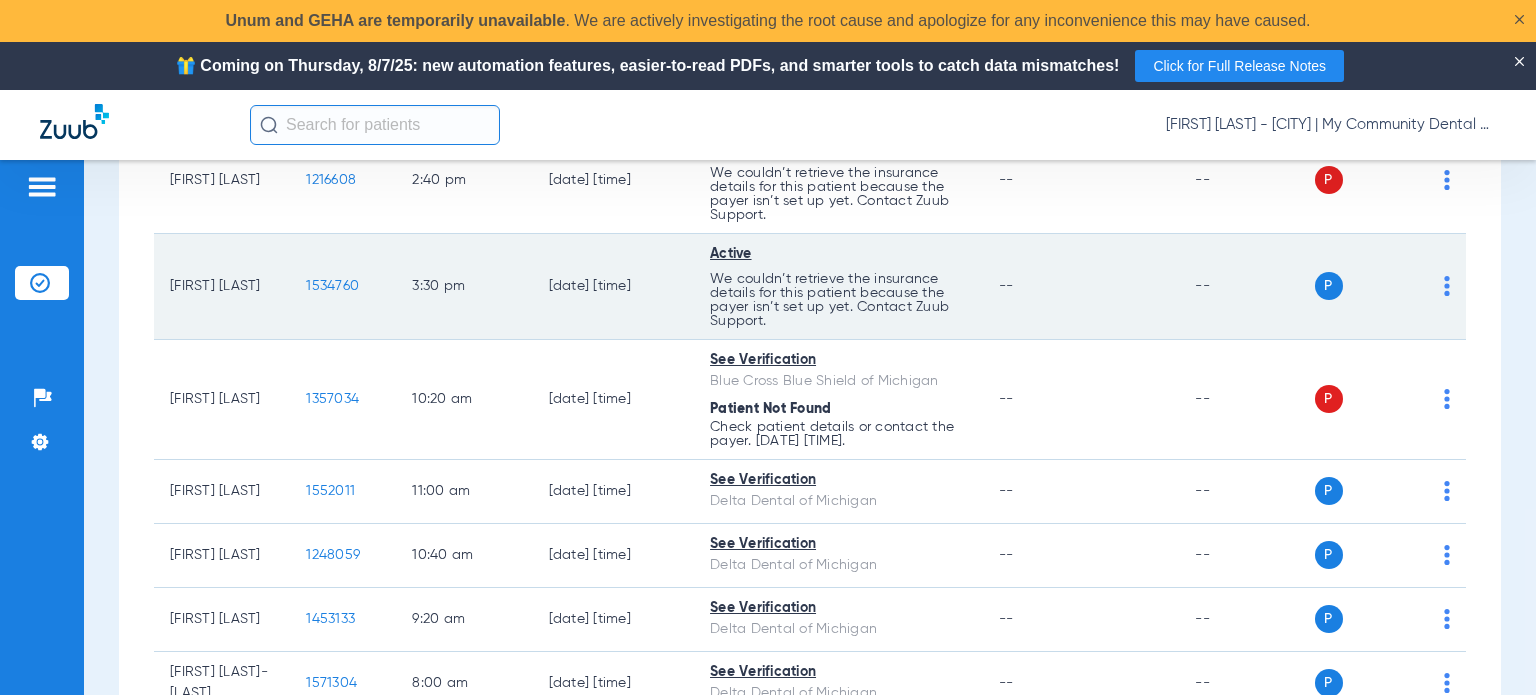 click on "We couldn’t retrieve the insurance details for this patient because the payer isn’t set up yet. Contact Zuub Support." at bounding box center [838, 88] 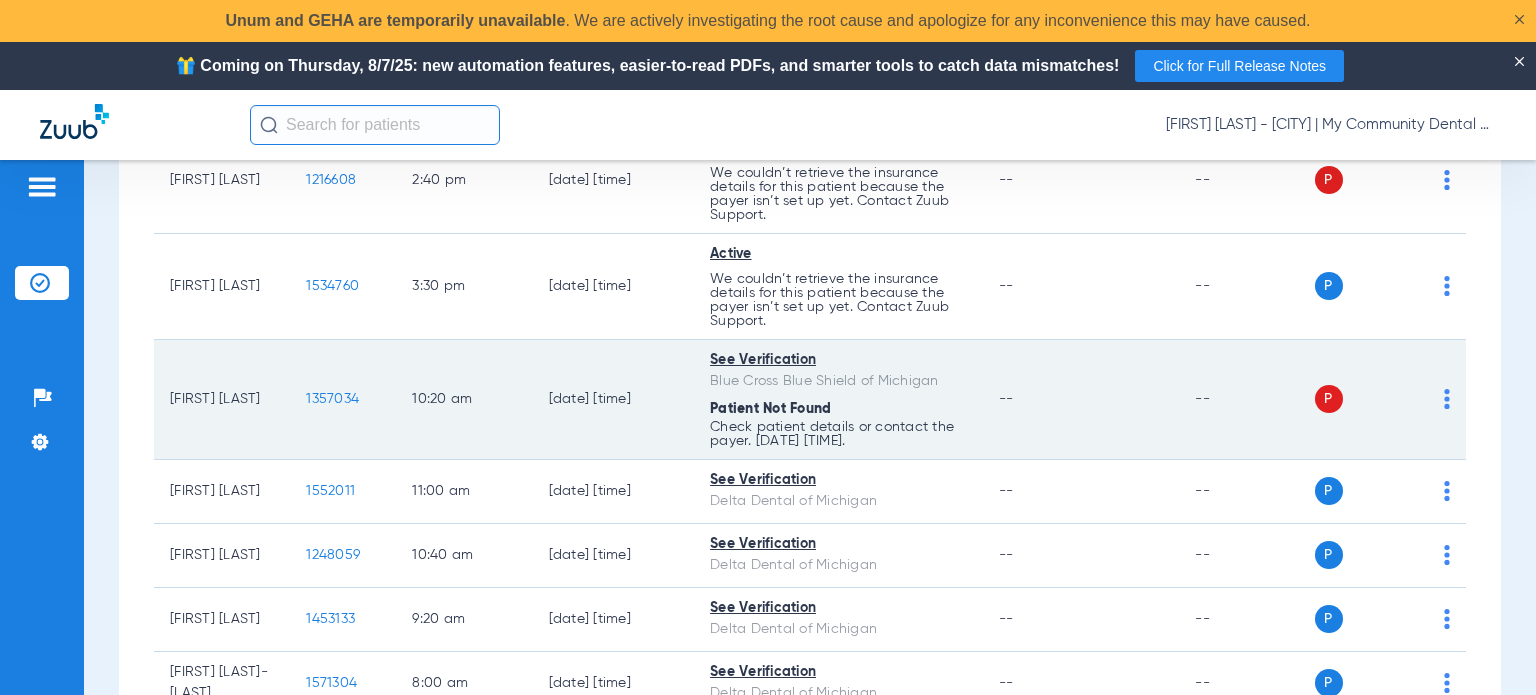 drag, startPoint x: 240, startPoint y: 406, endPoint x: 165, endPoint y: 391, distance: 76.48529 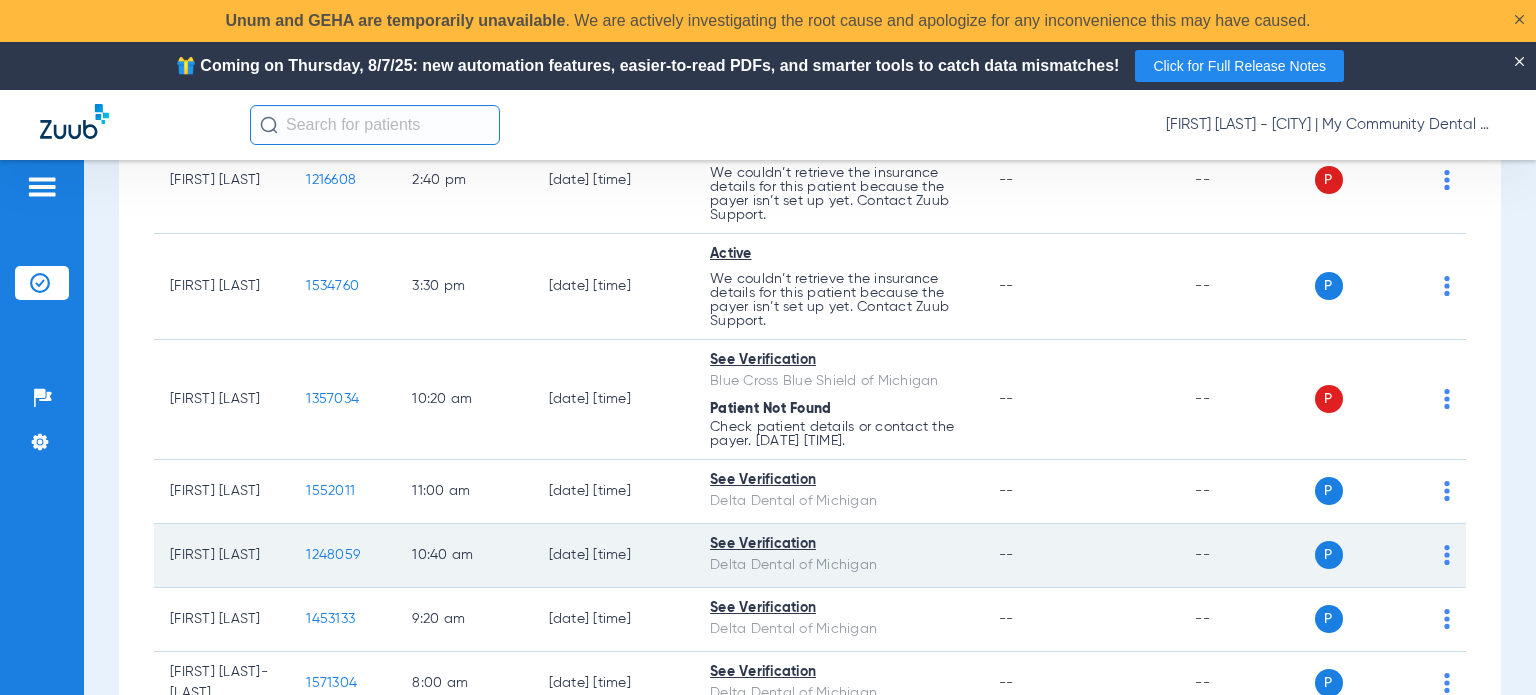 copy on "[FIRST] [LAST]" 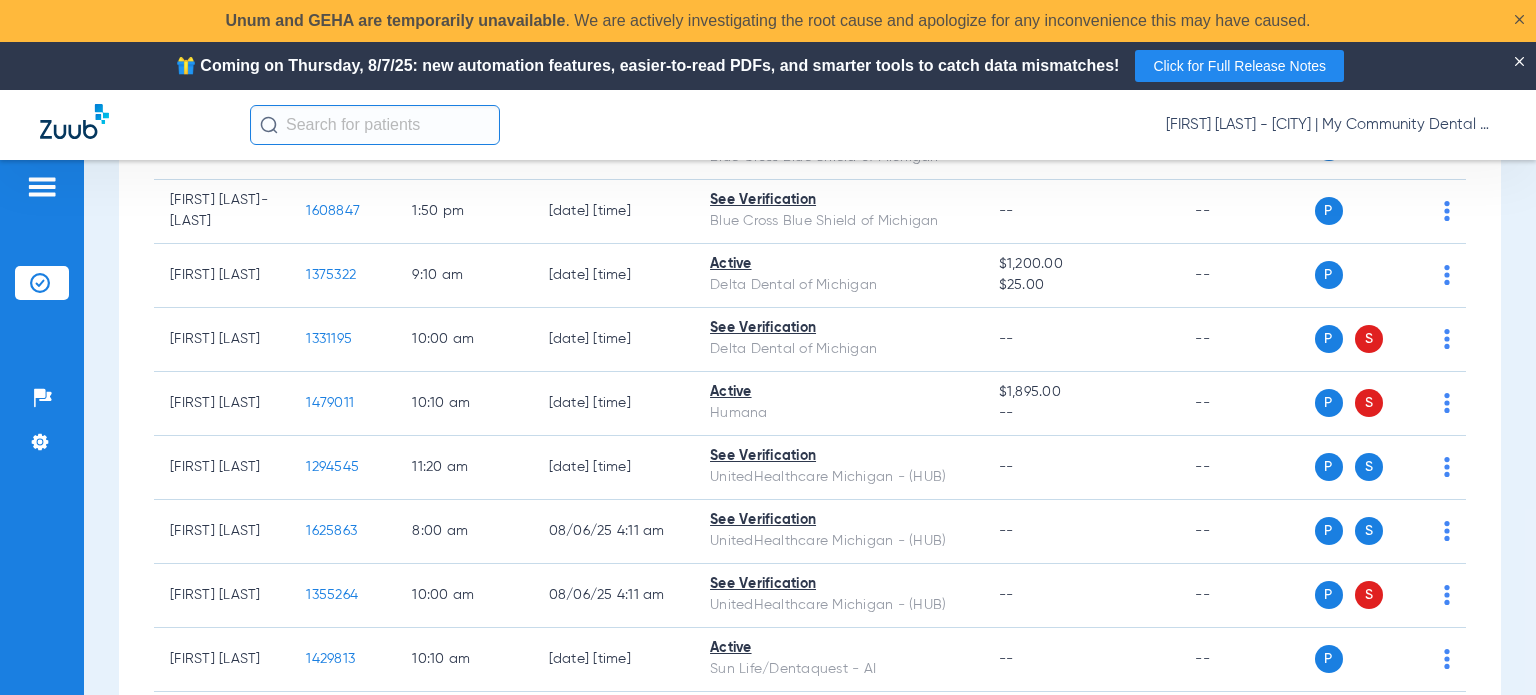 scroll, scrollTop: 2700, scrollLeft: 0, axis: vertical 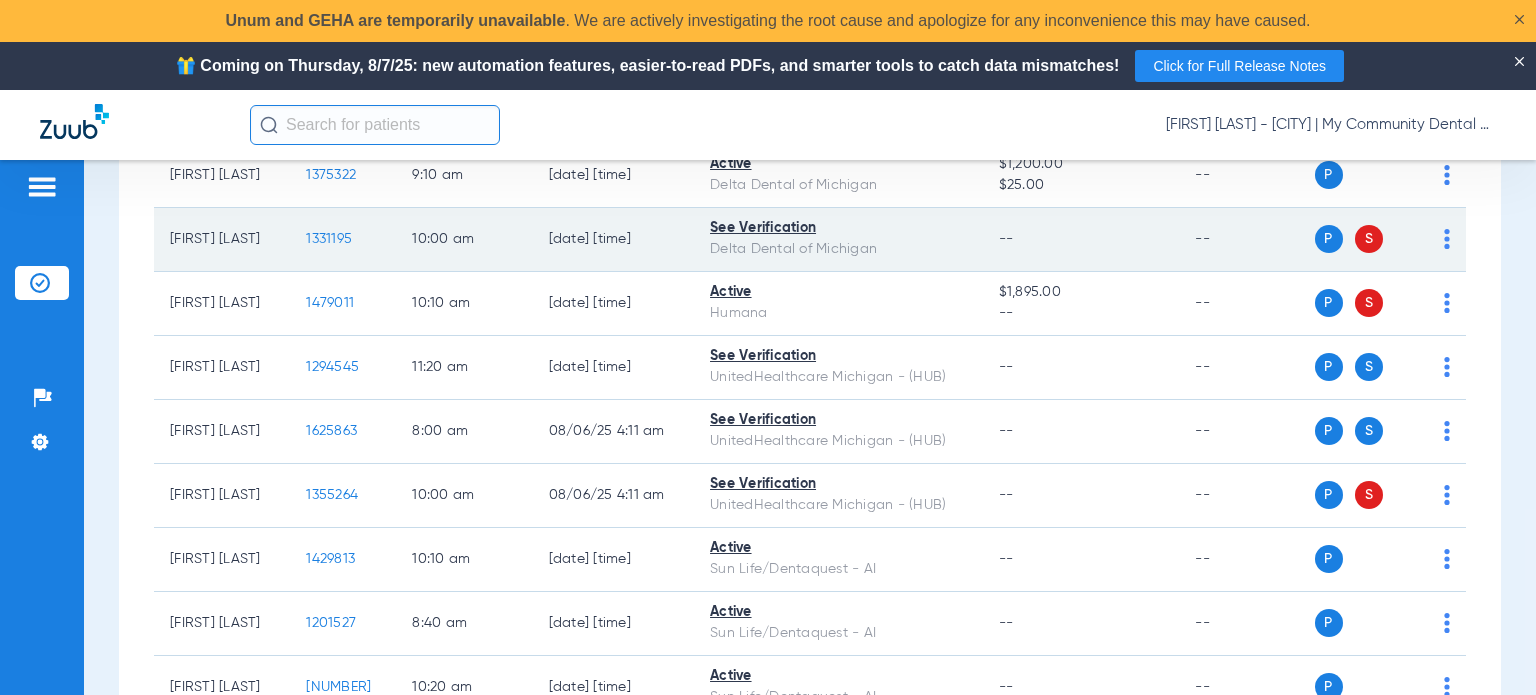 drag, startPoint x: 250, startPoint y: 251, endPoint x: 156, endPoint y: 247, distance: 94.08507 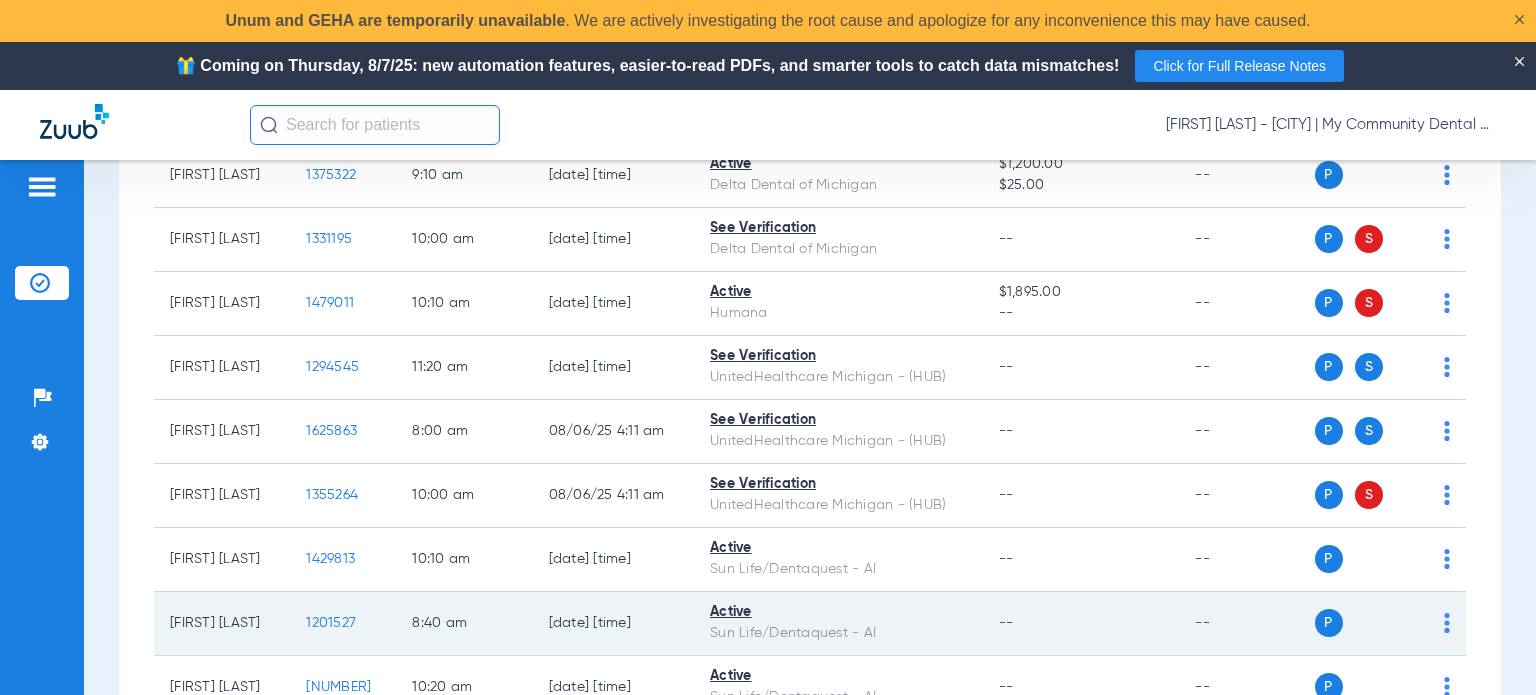 copy on "[FIRST] [LAST]" 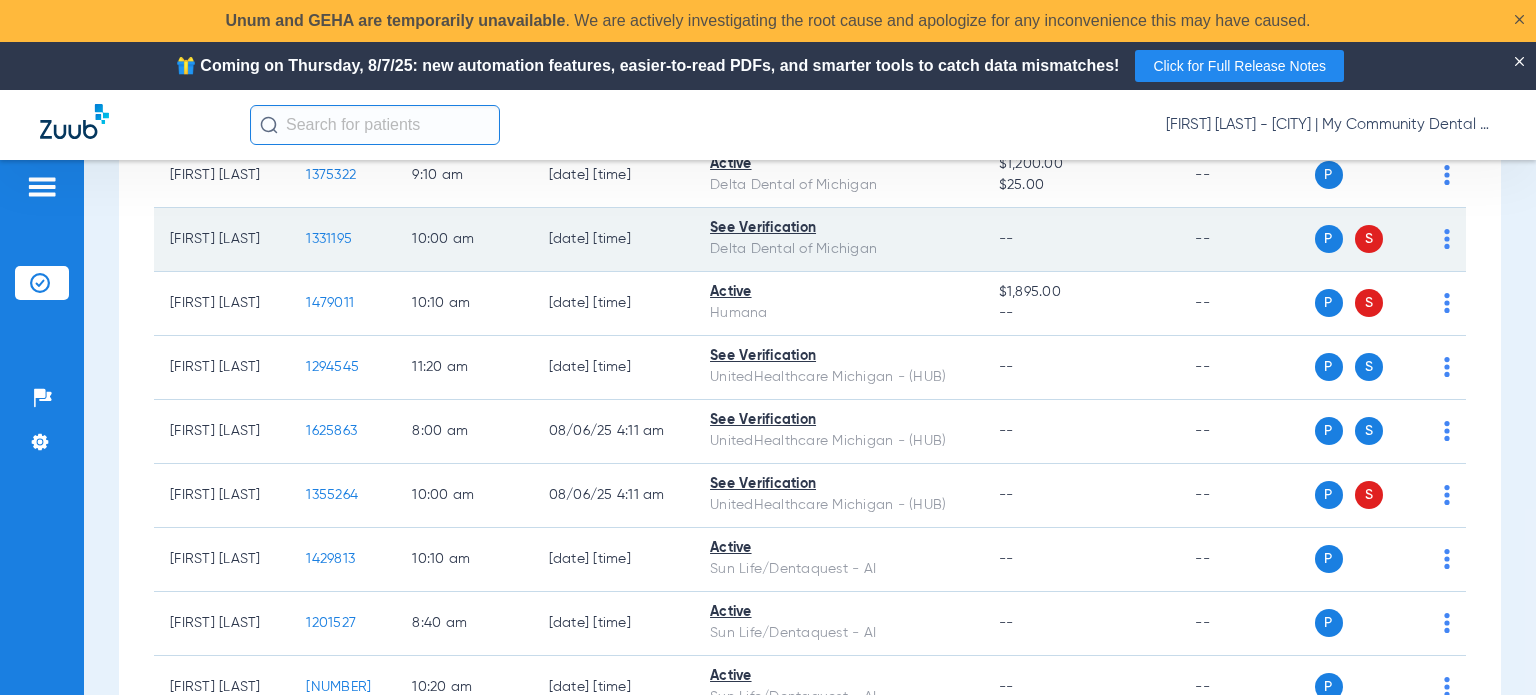 click on "--" 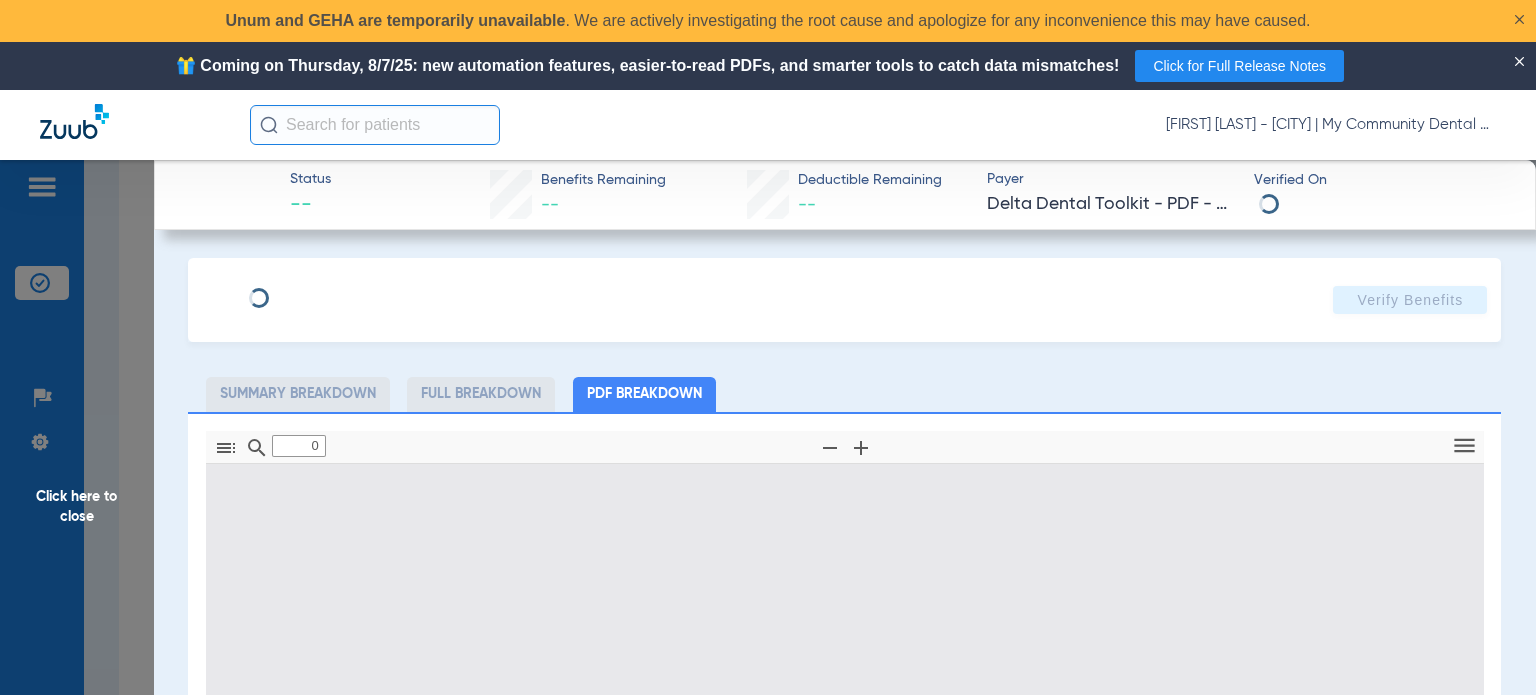type on "1" 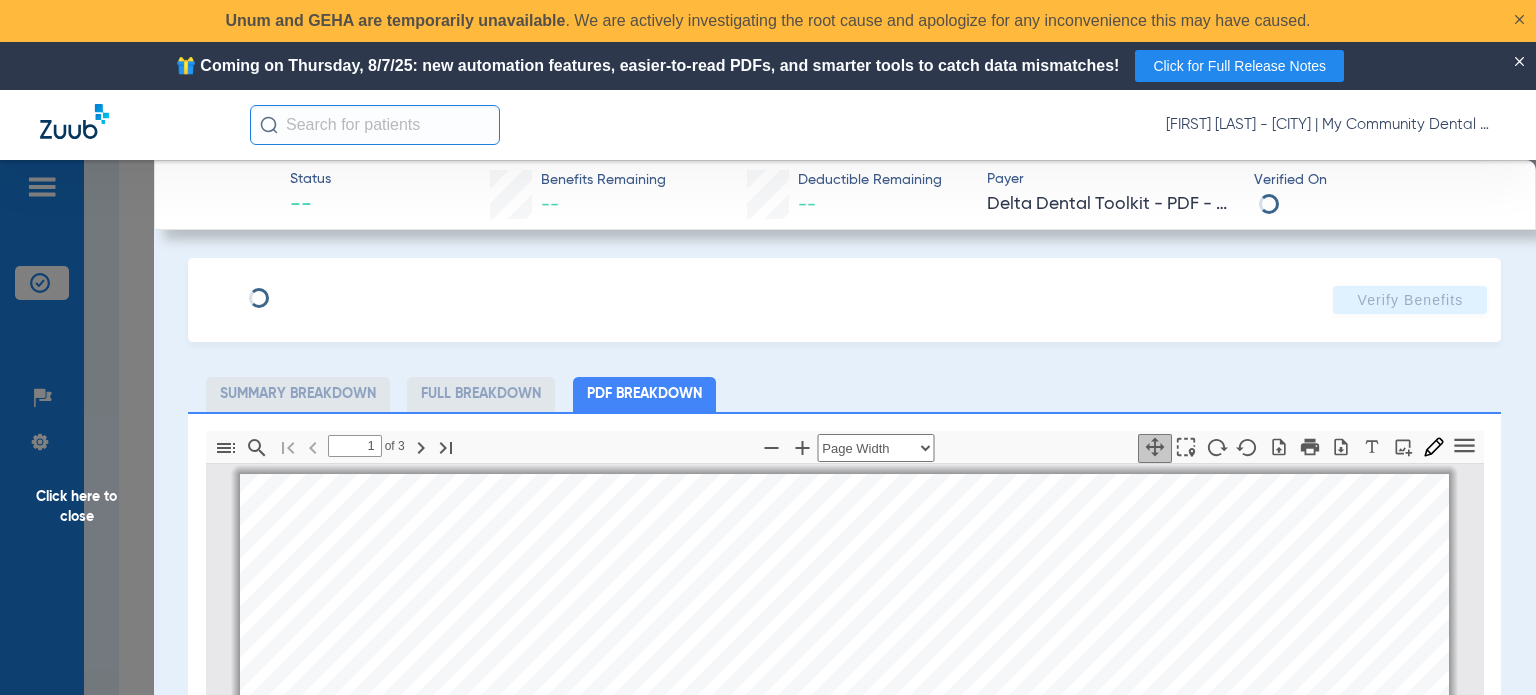 scroll, scrollTop: 10, scrollLeft: 0, axis: vertical 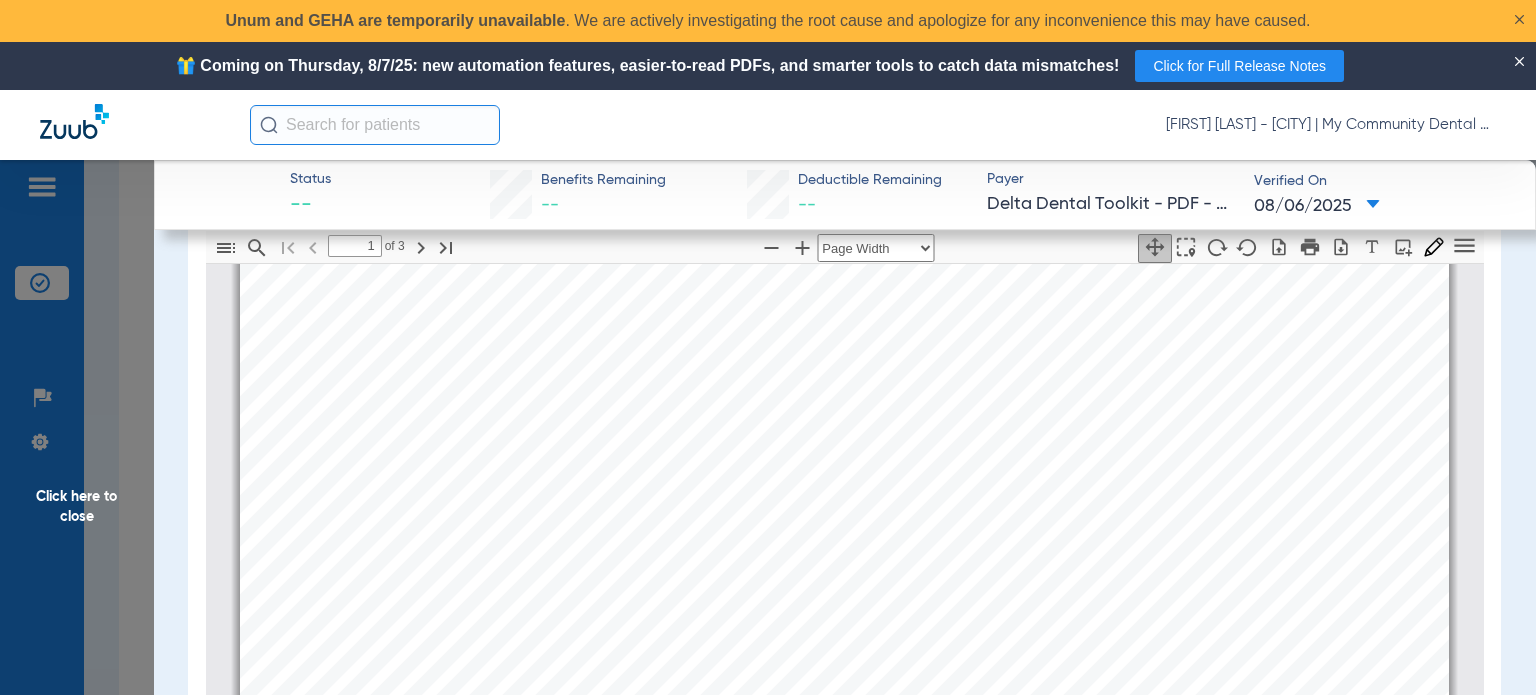 click on "Click here to close" 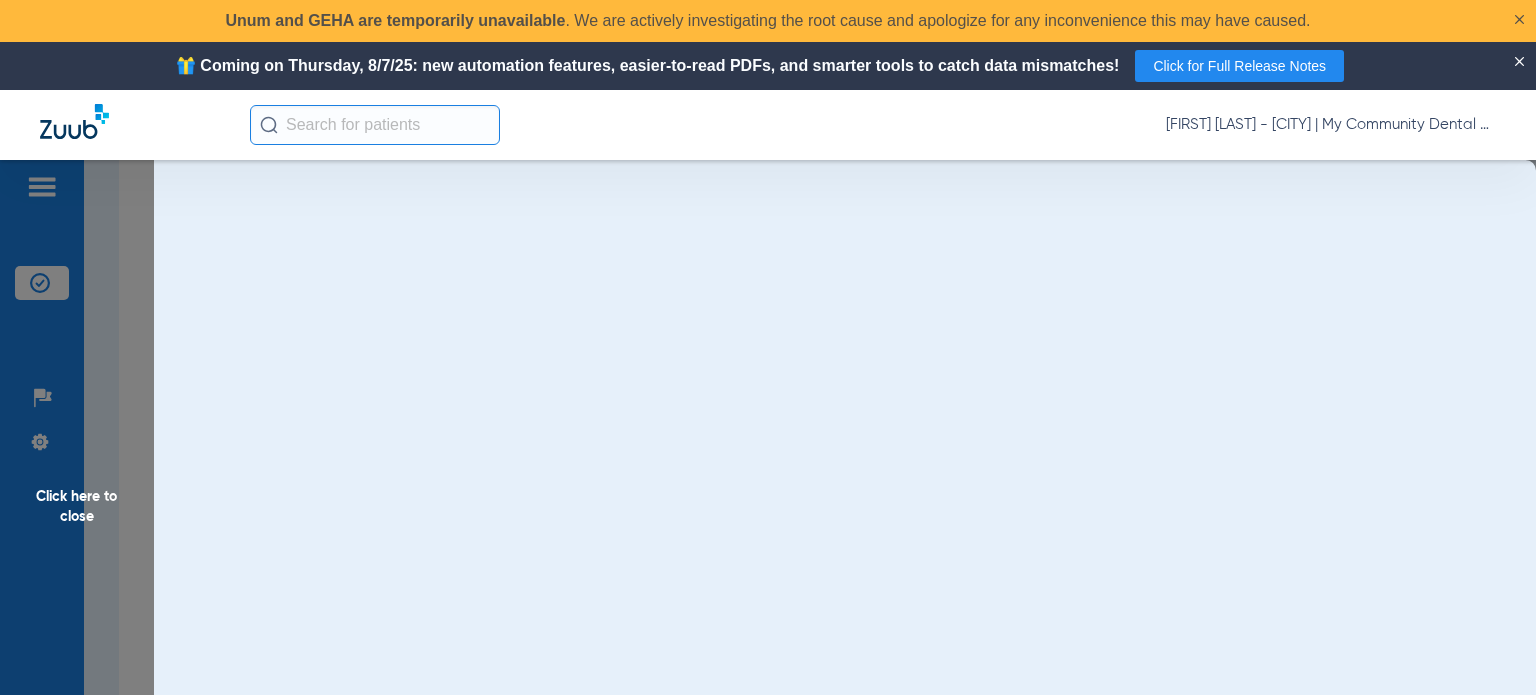 scroll, scrollTop: 0, scrollLeft: 0, axis: both 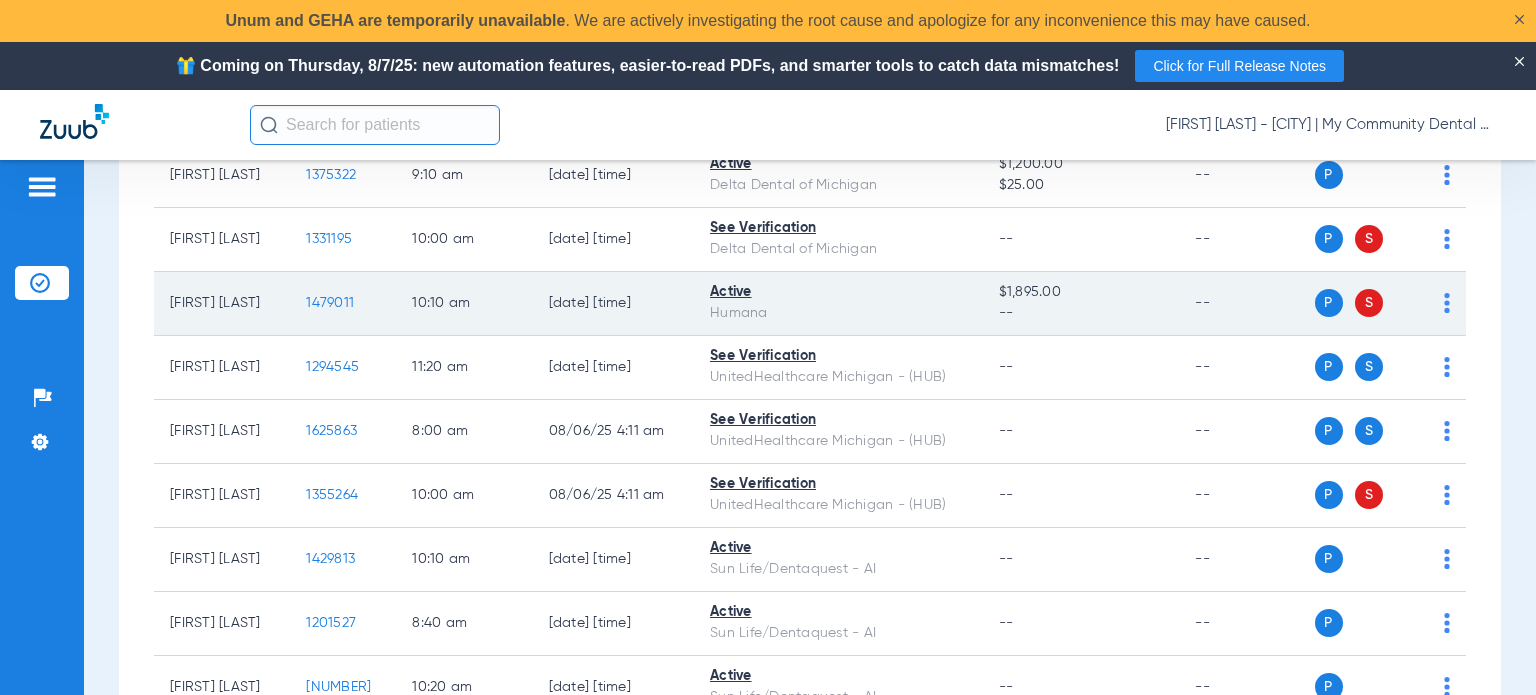 drag, startPoint x: 249, startPoint y: 318, endPoint x: 157, endPoint y: 311, distance: 92.26592 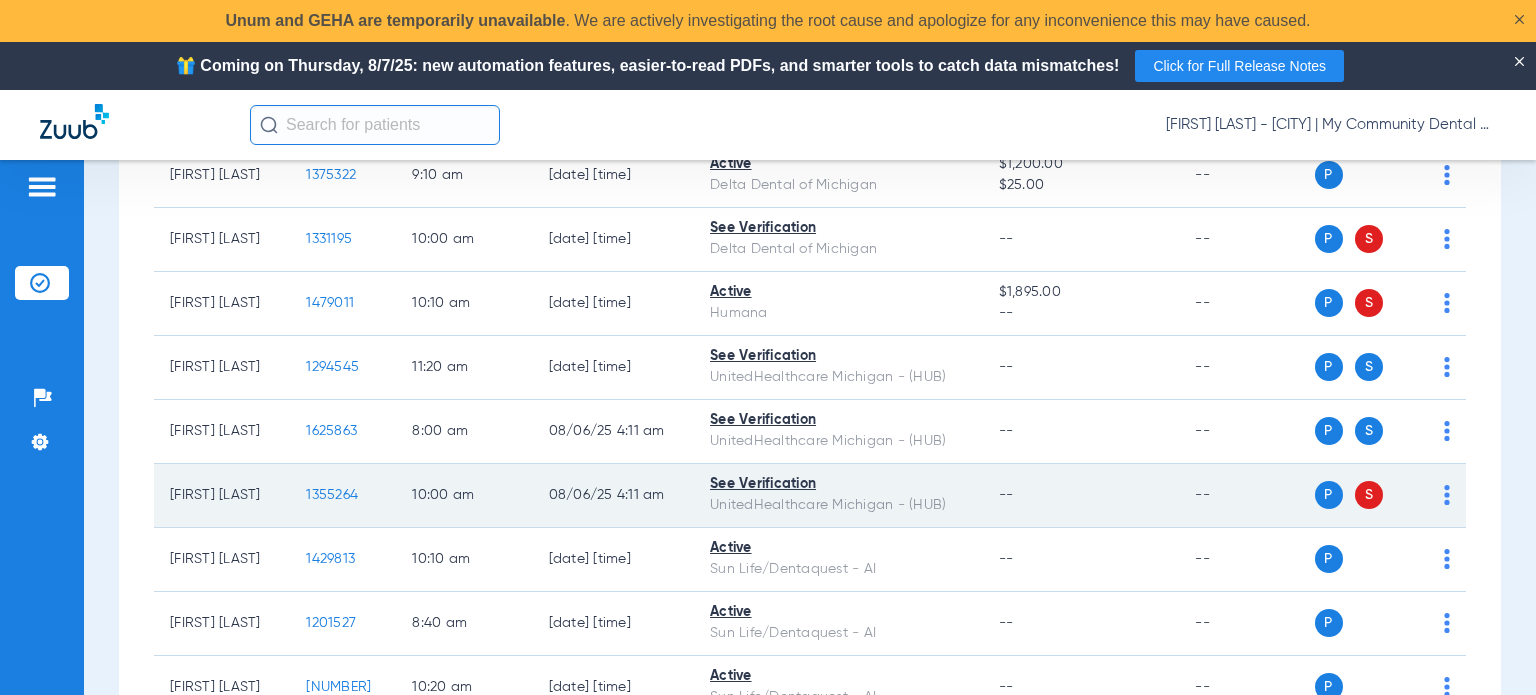 copy on "[FIRST] [LAST]" 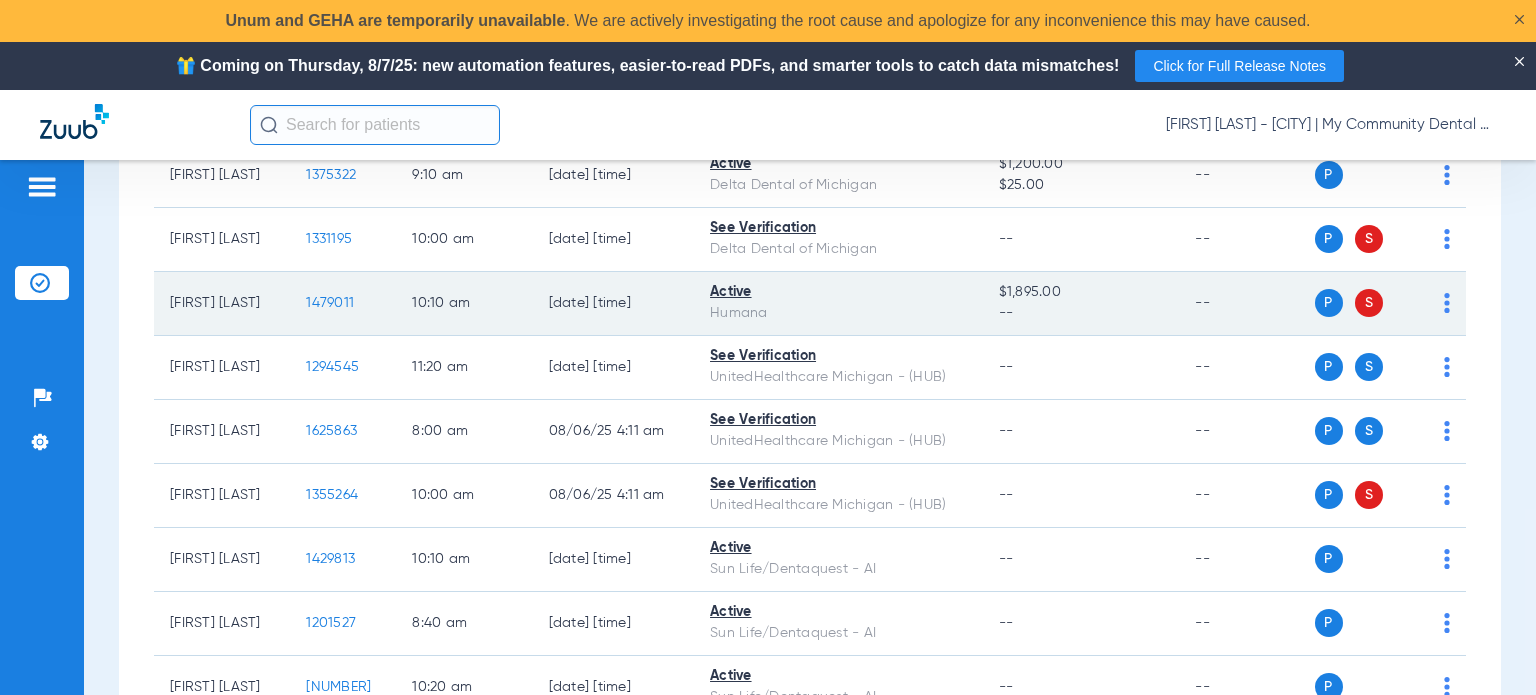 click on "Humana" 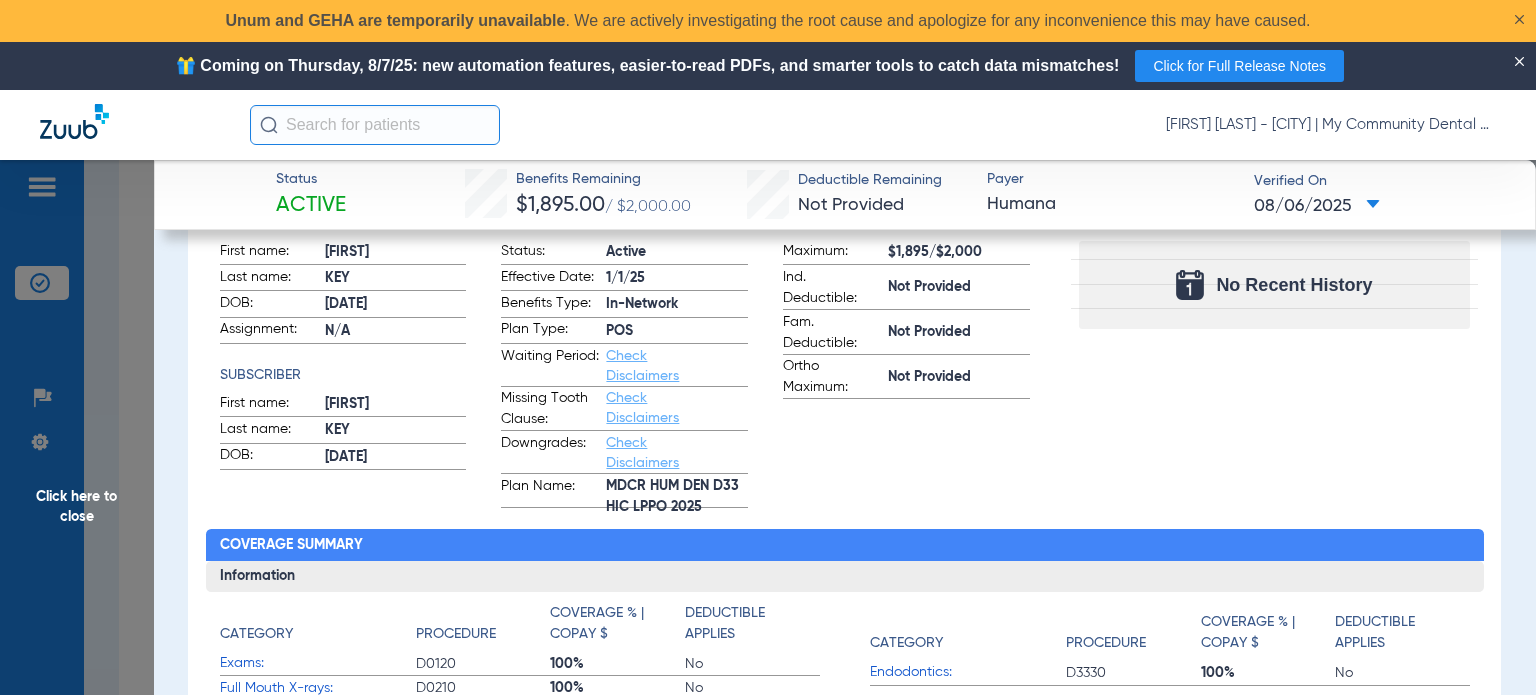 scroll, scrollTop: 300, scrollLeft: 0, axis: vertical 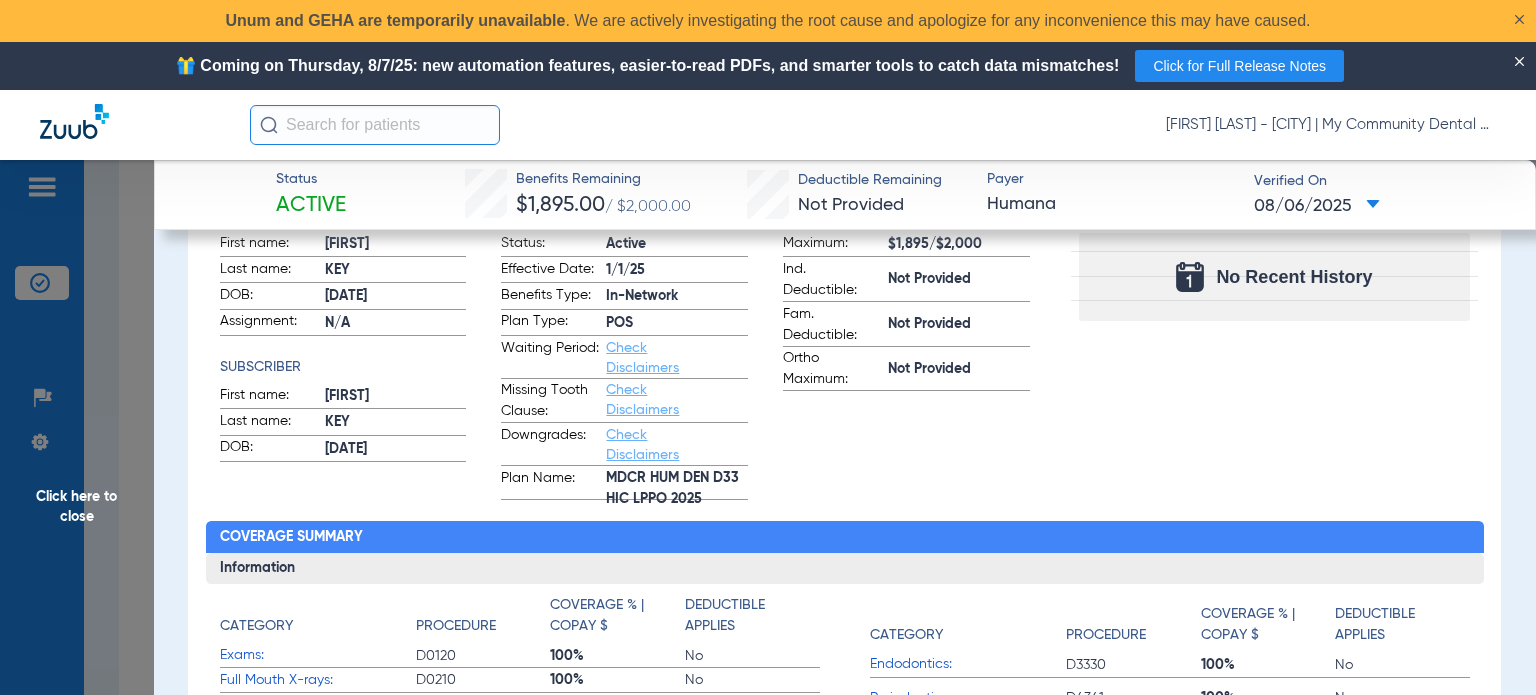 click on "Click here to close" 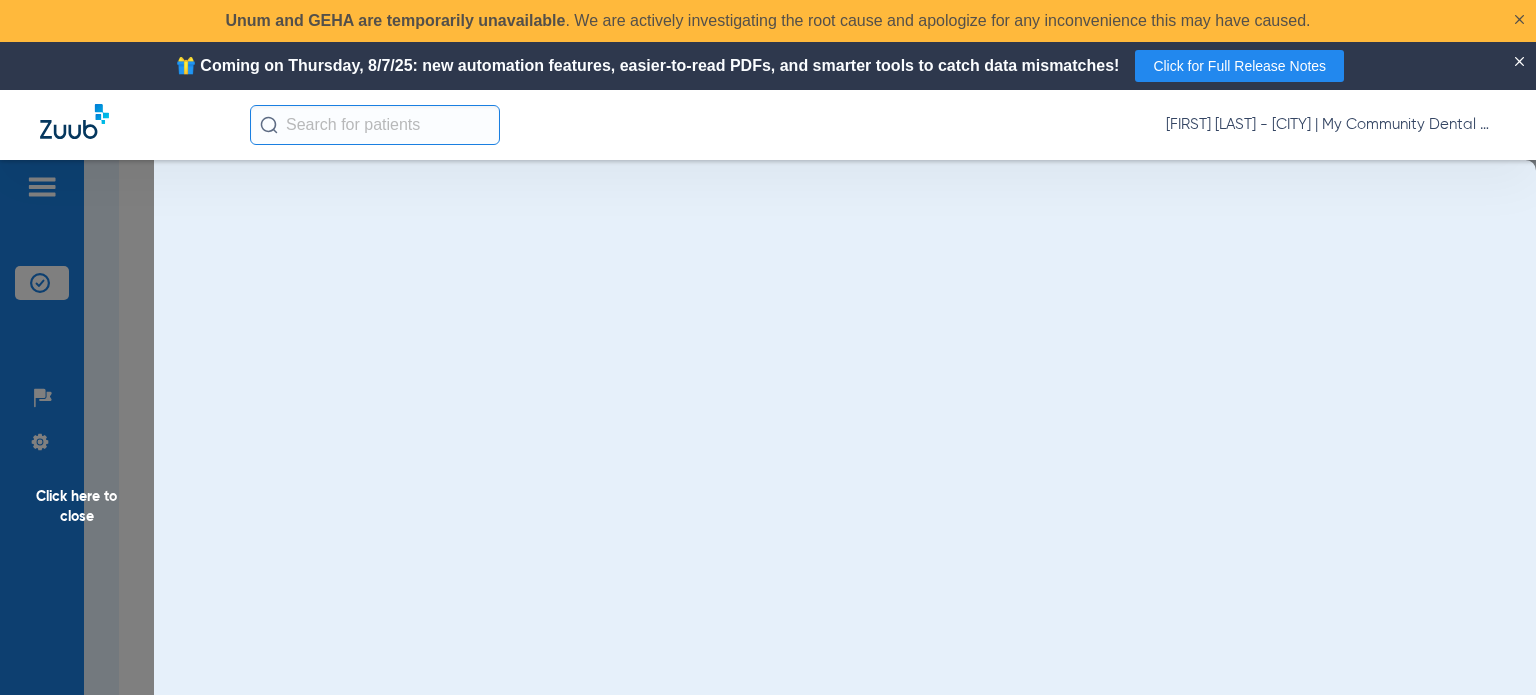 scroll, scrollTop: 0, scrollLeft: 0, axis: both 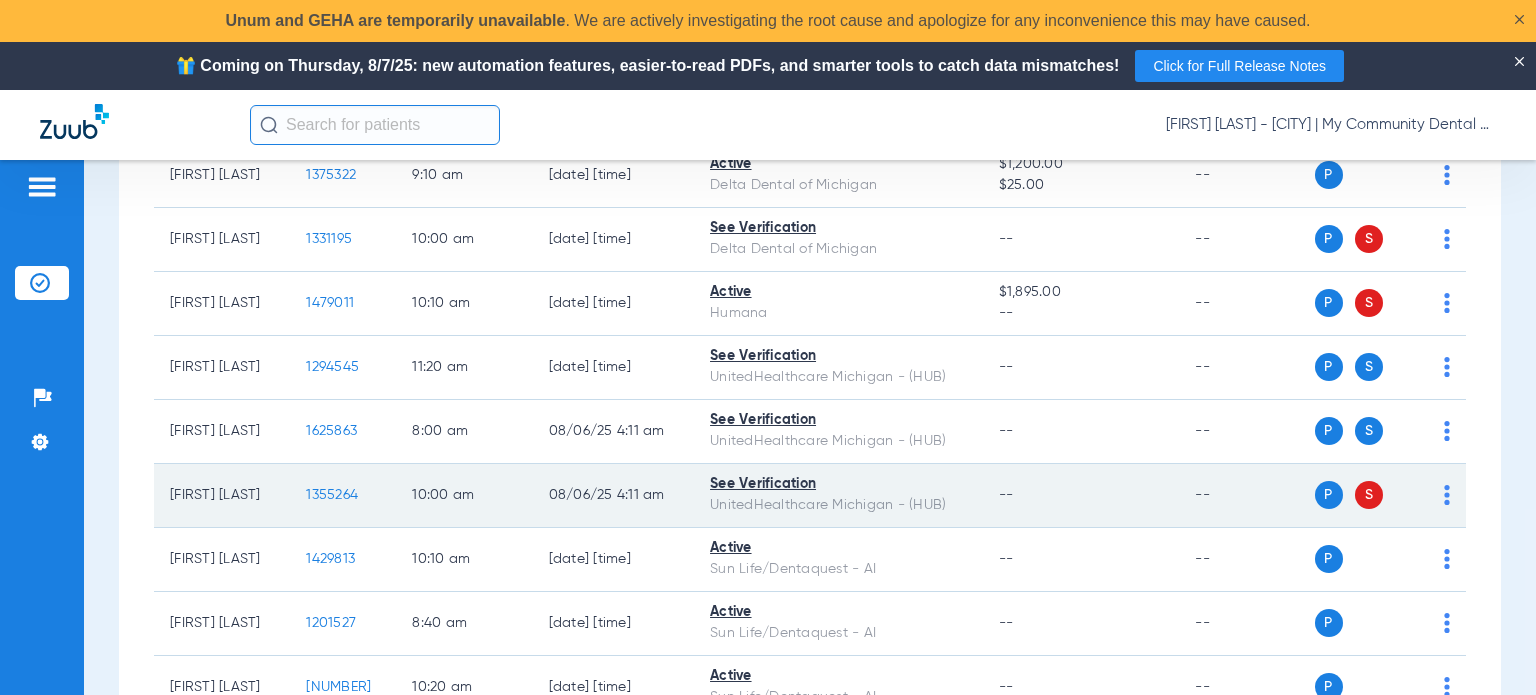 drag, startPoint x: 253, startPoint y: 510, endPoint x: 166, endPoint y: 511, distance: 87.005745 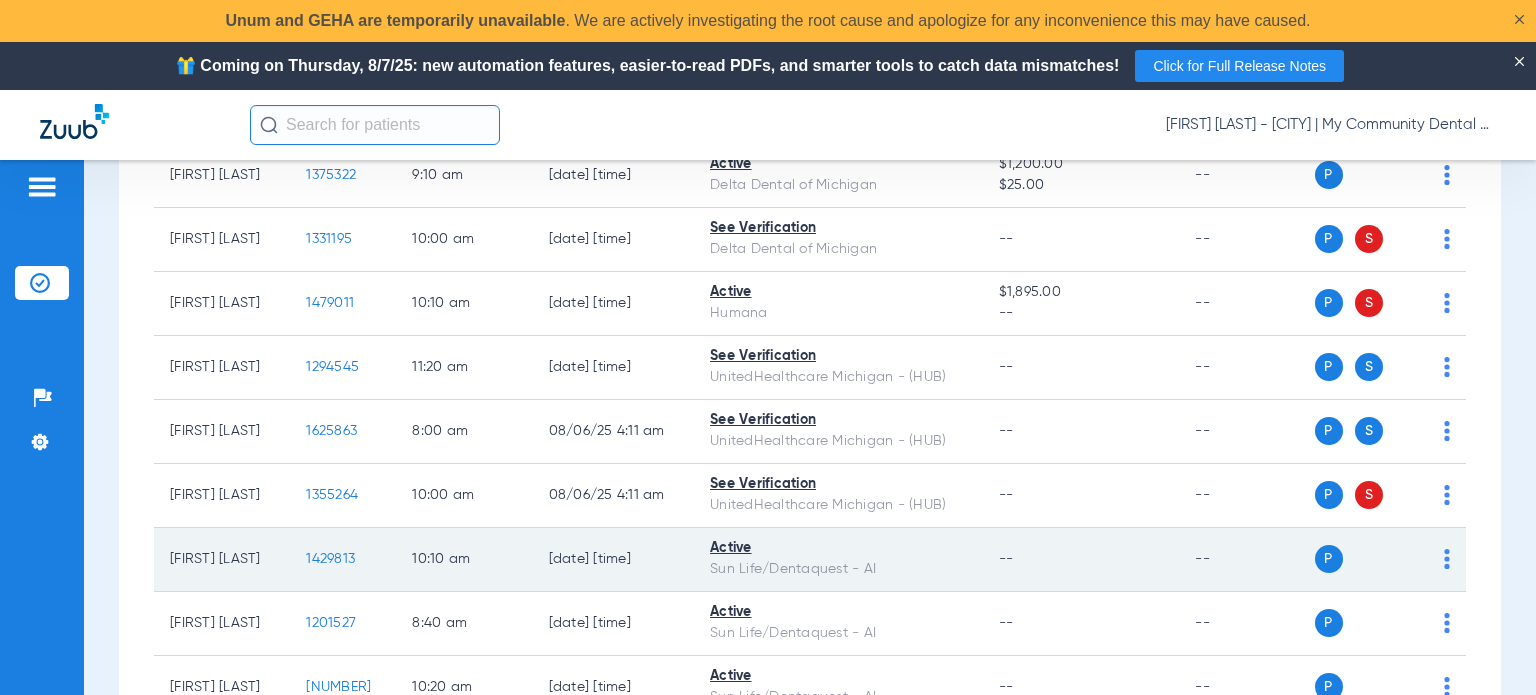 copy on "[FIRST] [LAST]" 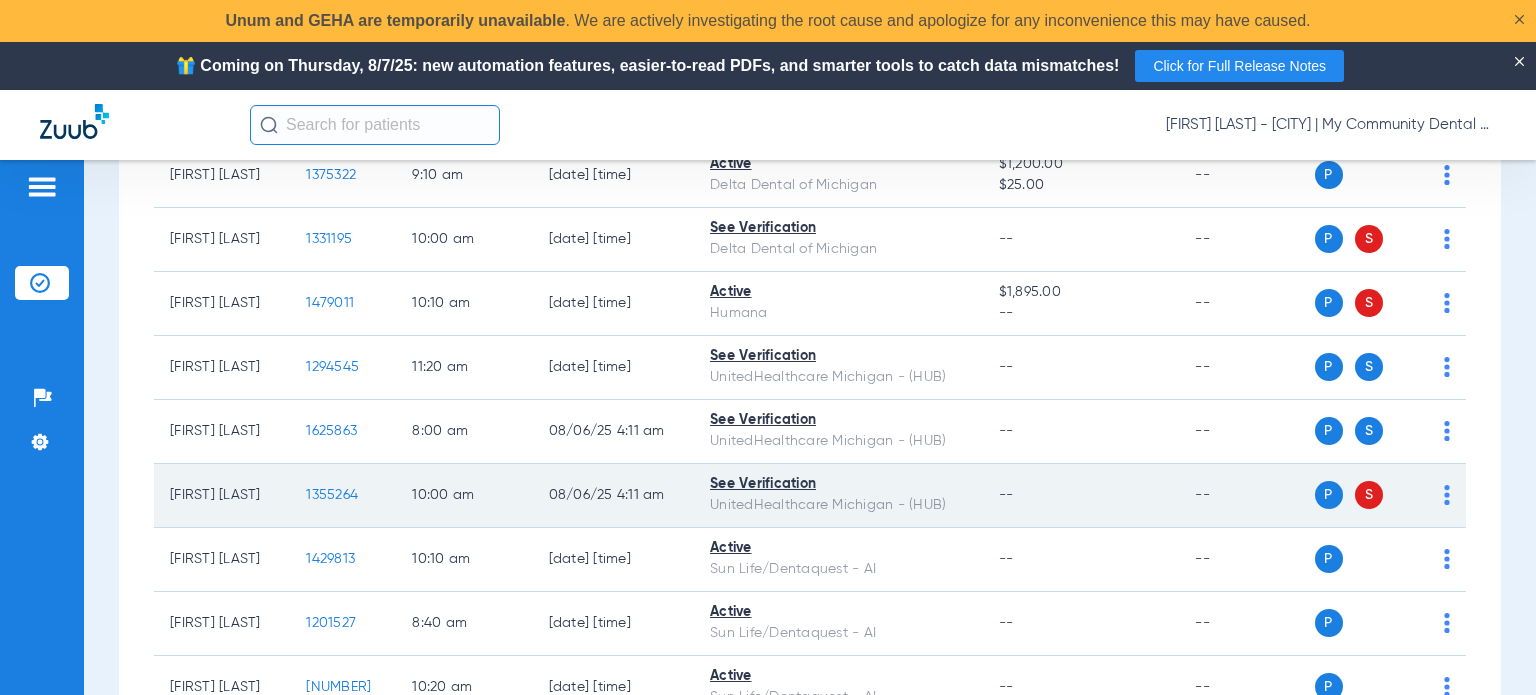 drag, startPoint x: 986, startPoint y: 507, endPoint x: 806, endPoint y: 496, distance: 180.3358 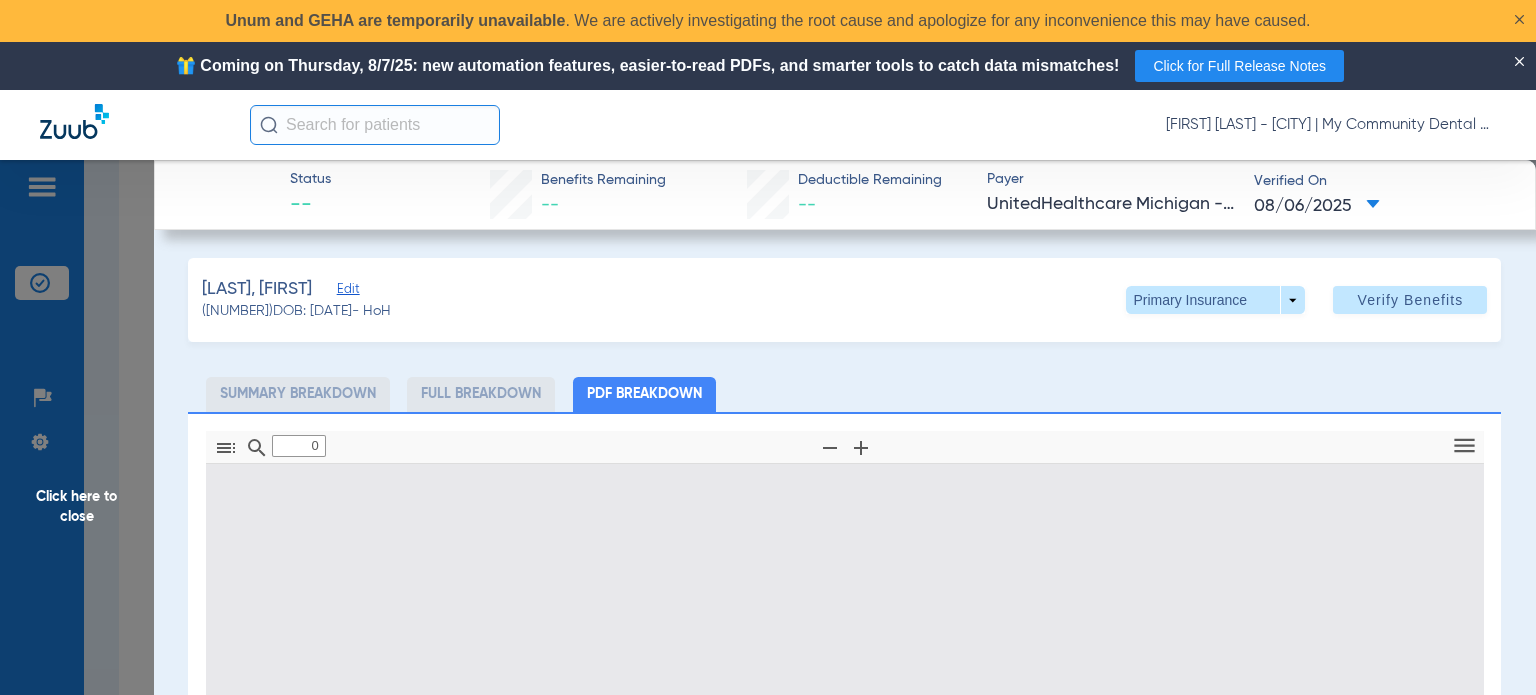 scroll, scrollTop: 200, scrollLeft: 0, axis: vertical 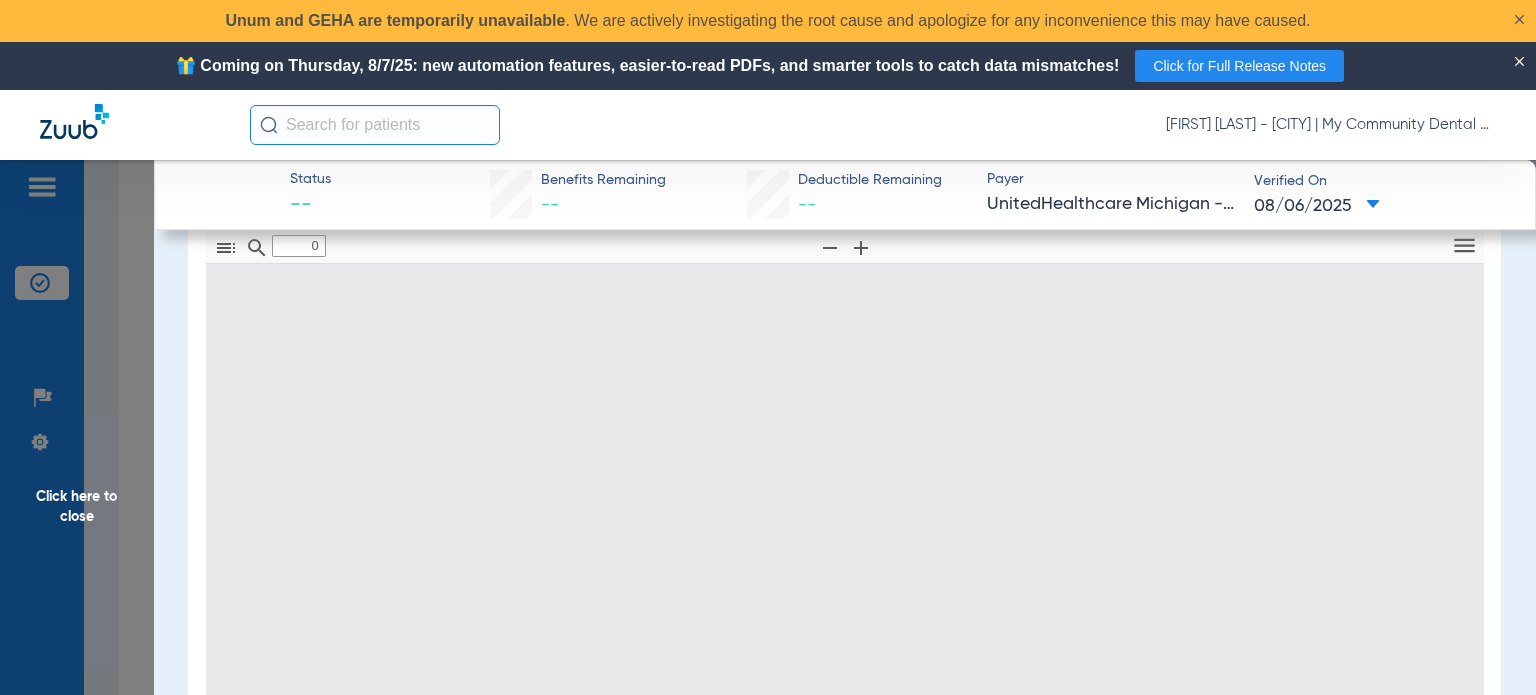 type on "1" 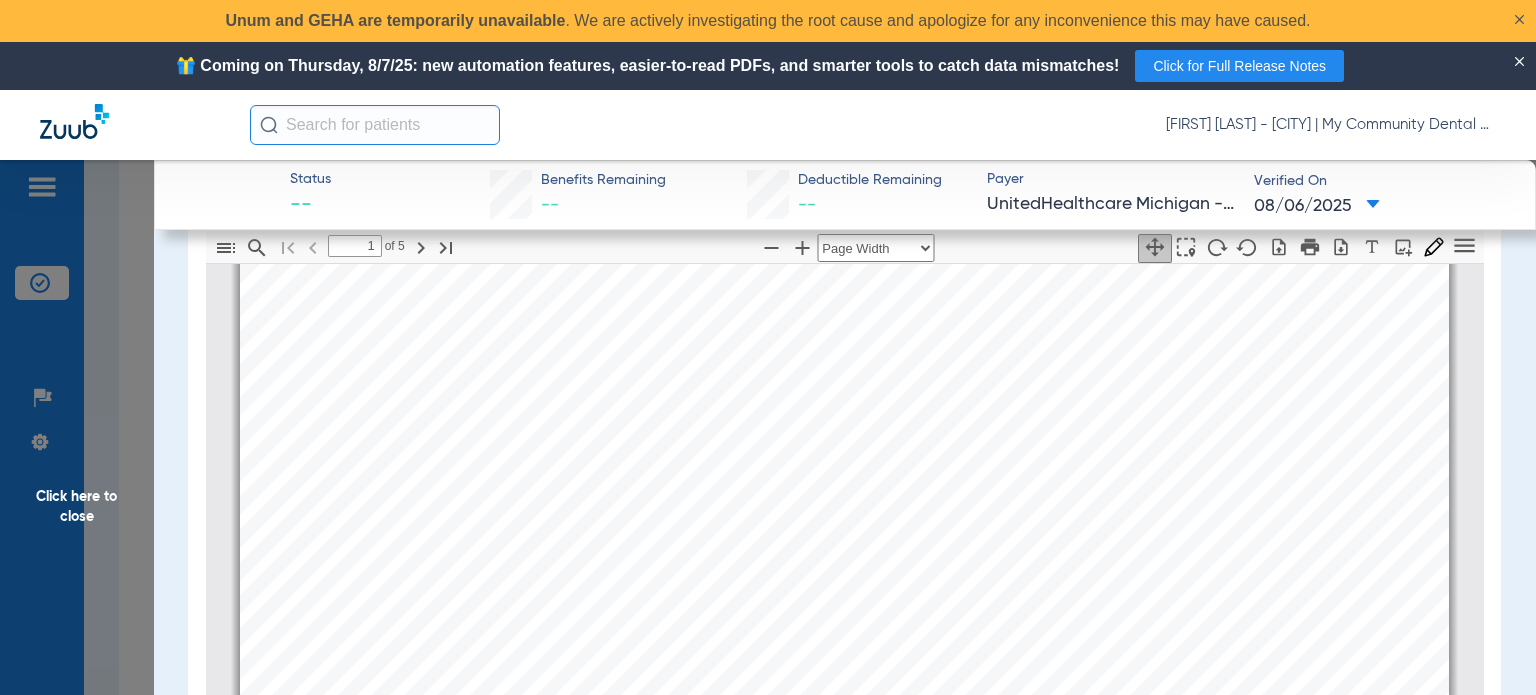scroll, scrollTop: 410, scrollLeft: 0, axis: vertical 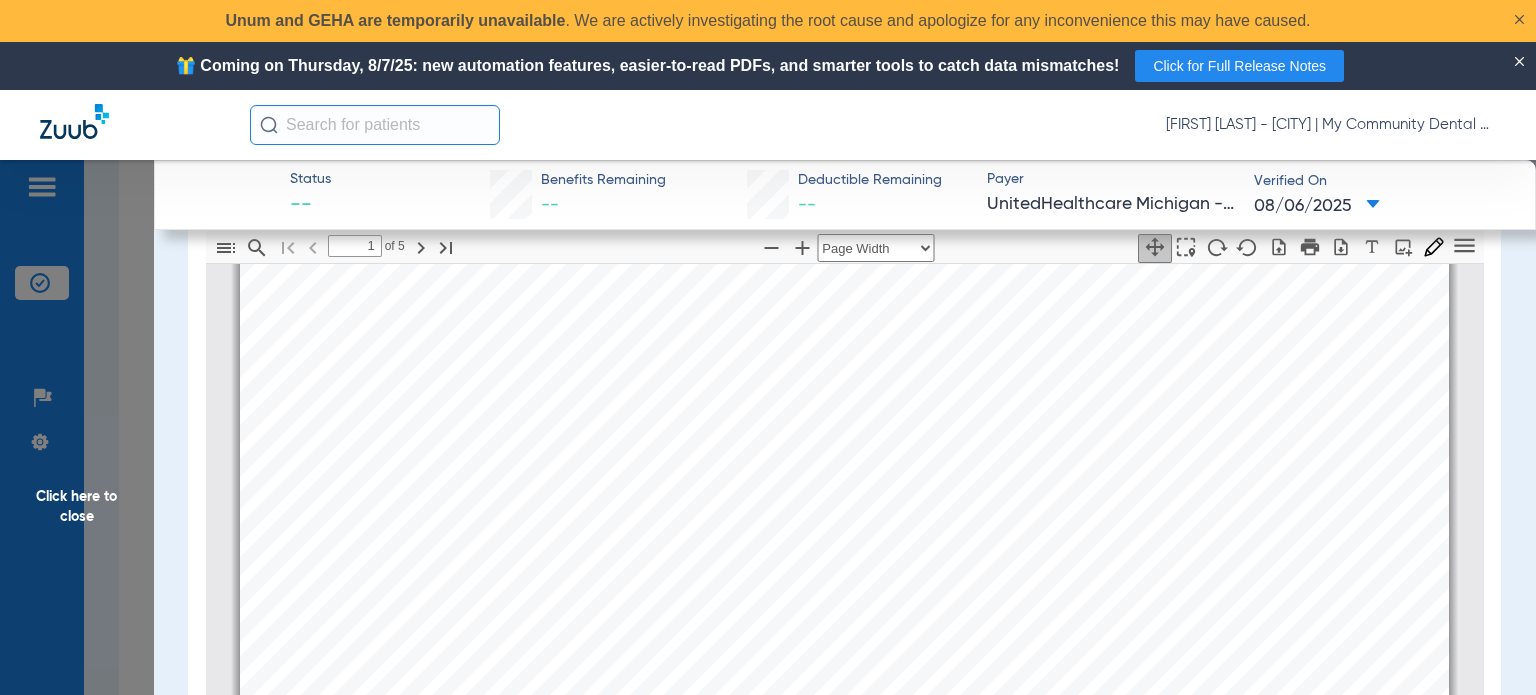 click on "Click here to close" 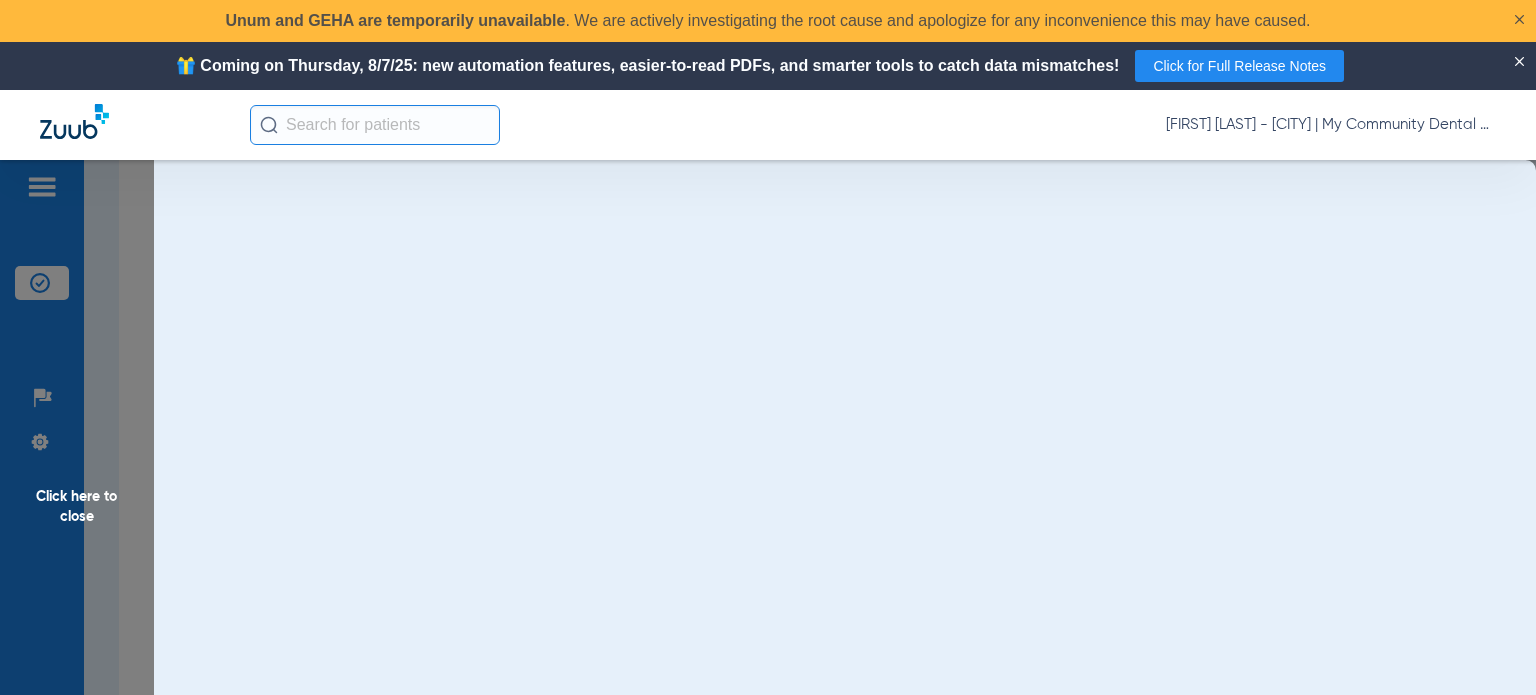 scroll, scrollTop: 0, scrollLeft: 0, axis: both 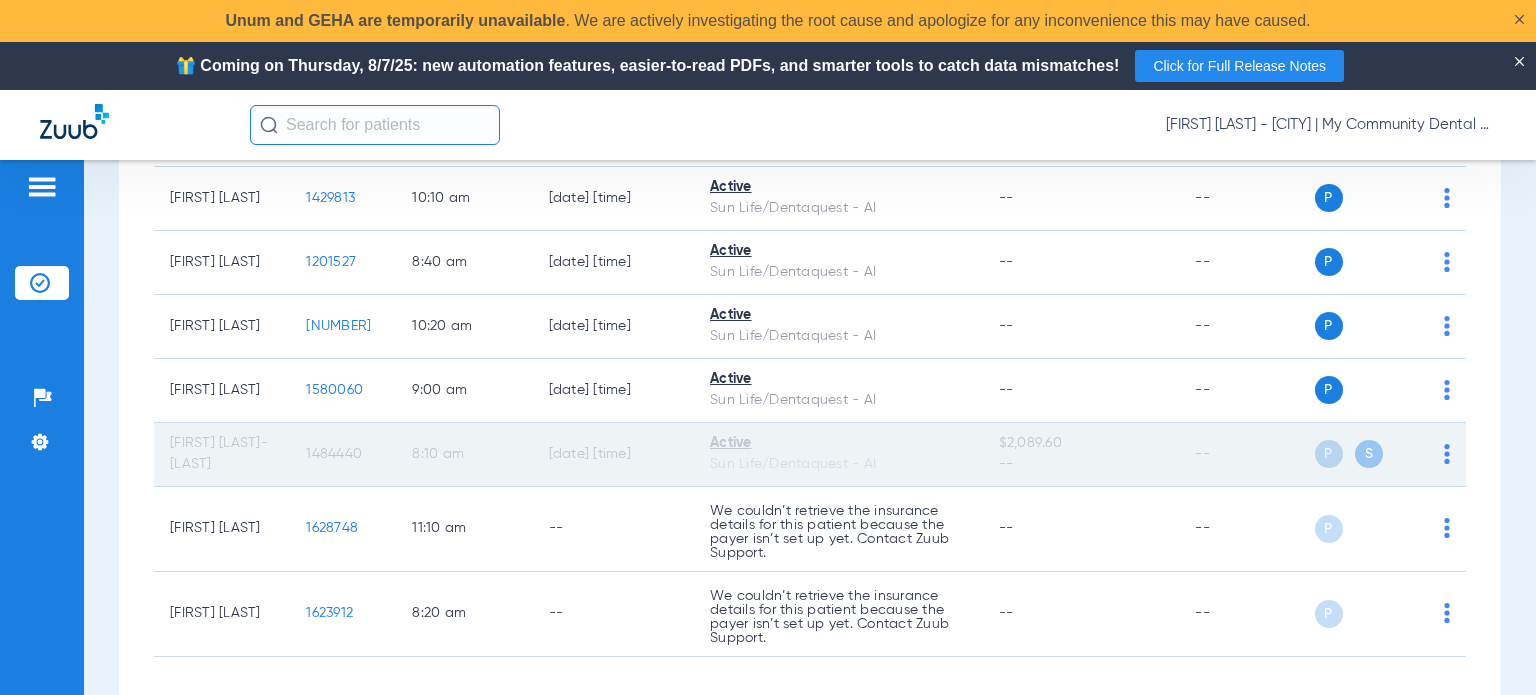drag, startPoint x: 252, startPoint y: 465, endPoint x: 163, endPoint y: 450, distance: 90.255196 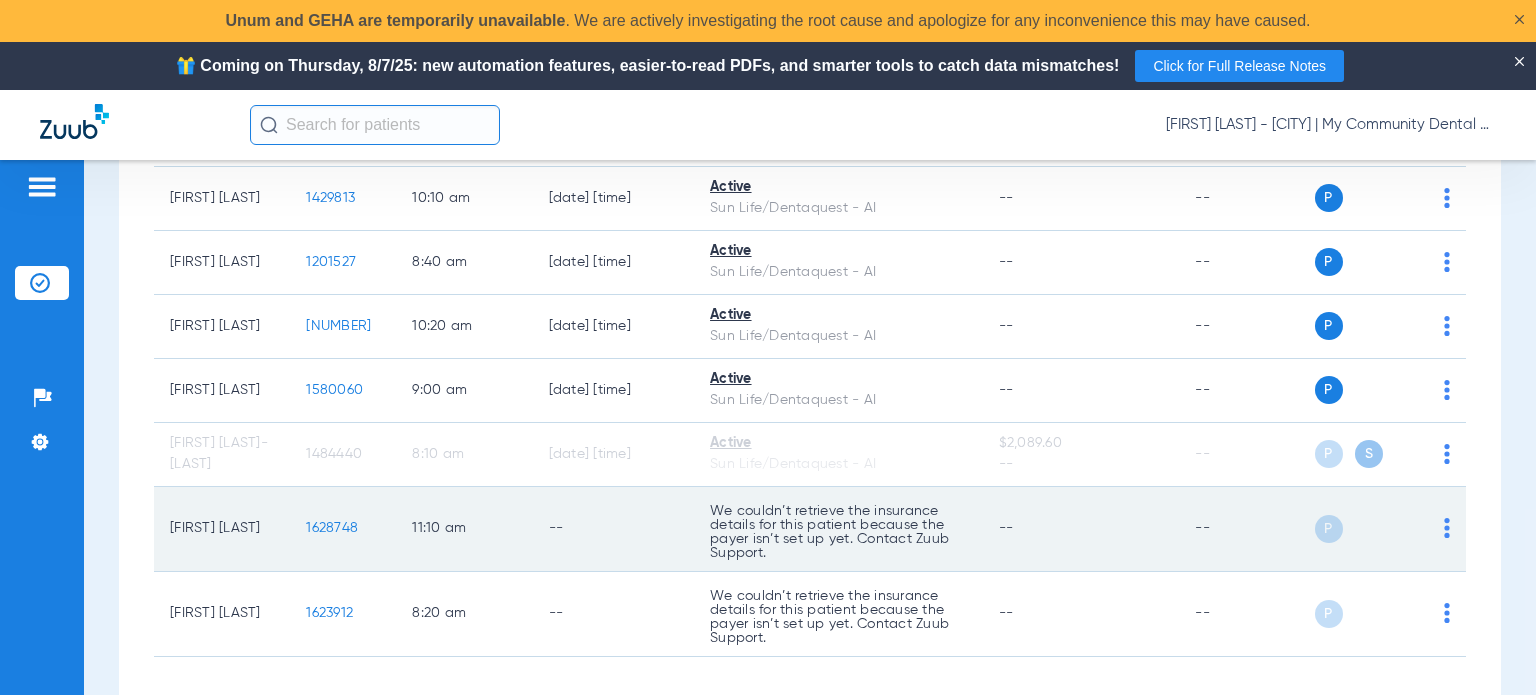 drag, startPoint x: 264, startPoint y: 530, endPoint x: 168, endPoint y: 539, distance: 96.42095 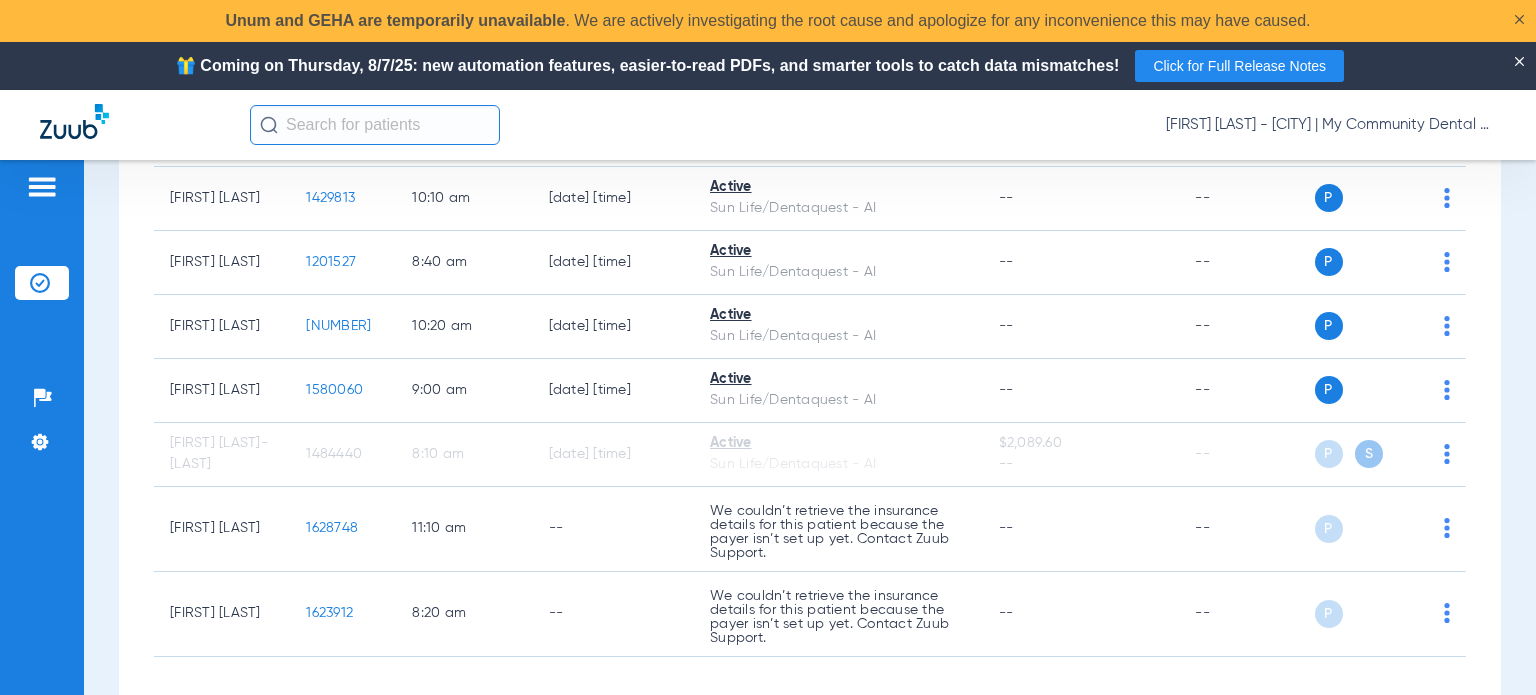 copy on "[FIRST] [LAST]" 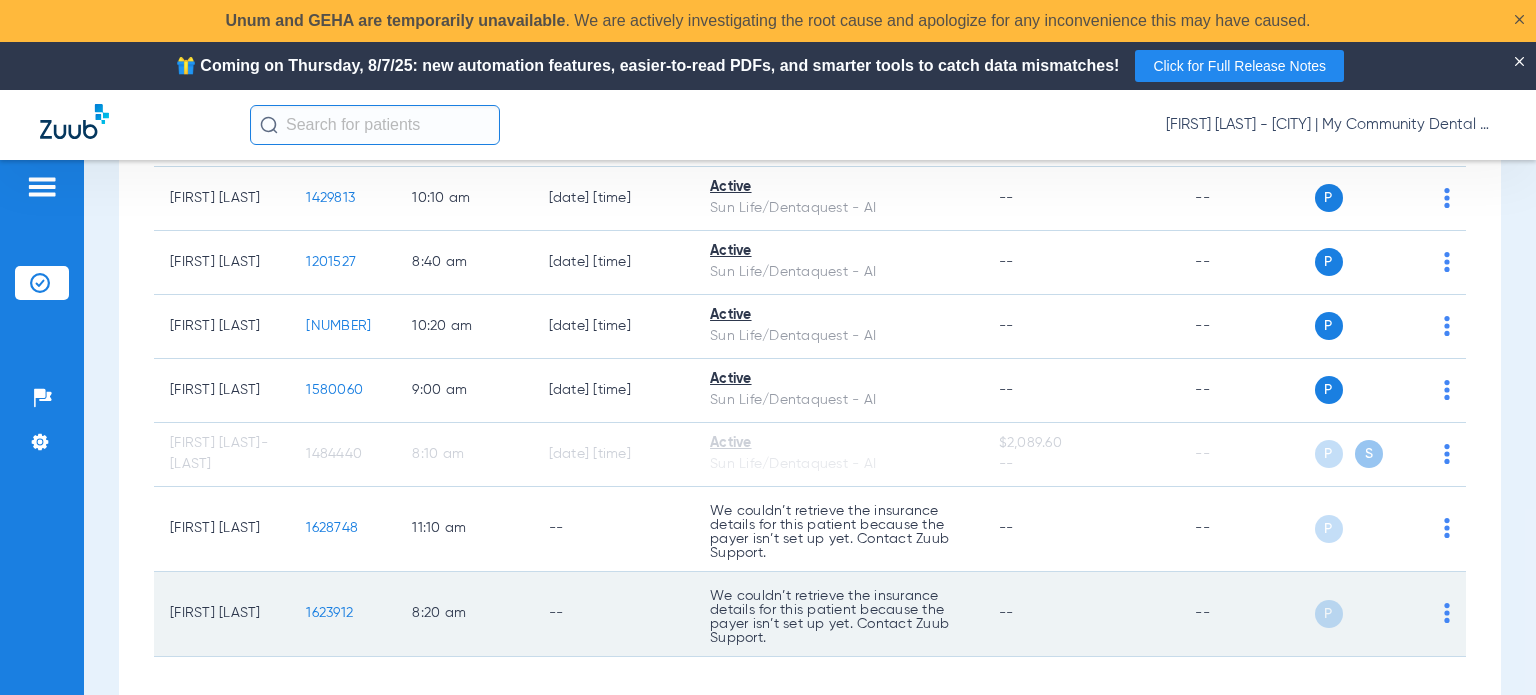 click on "[FIRST] [LAST]" 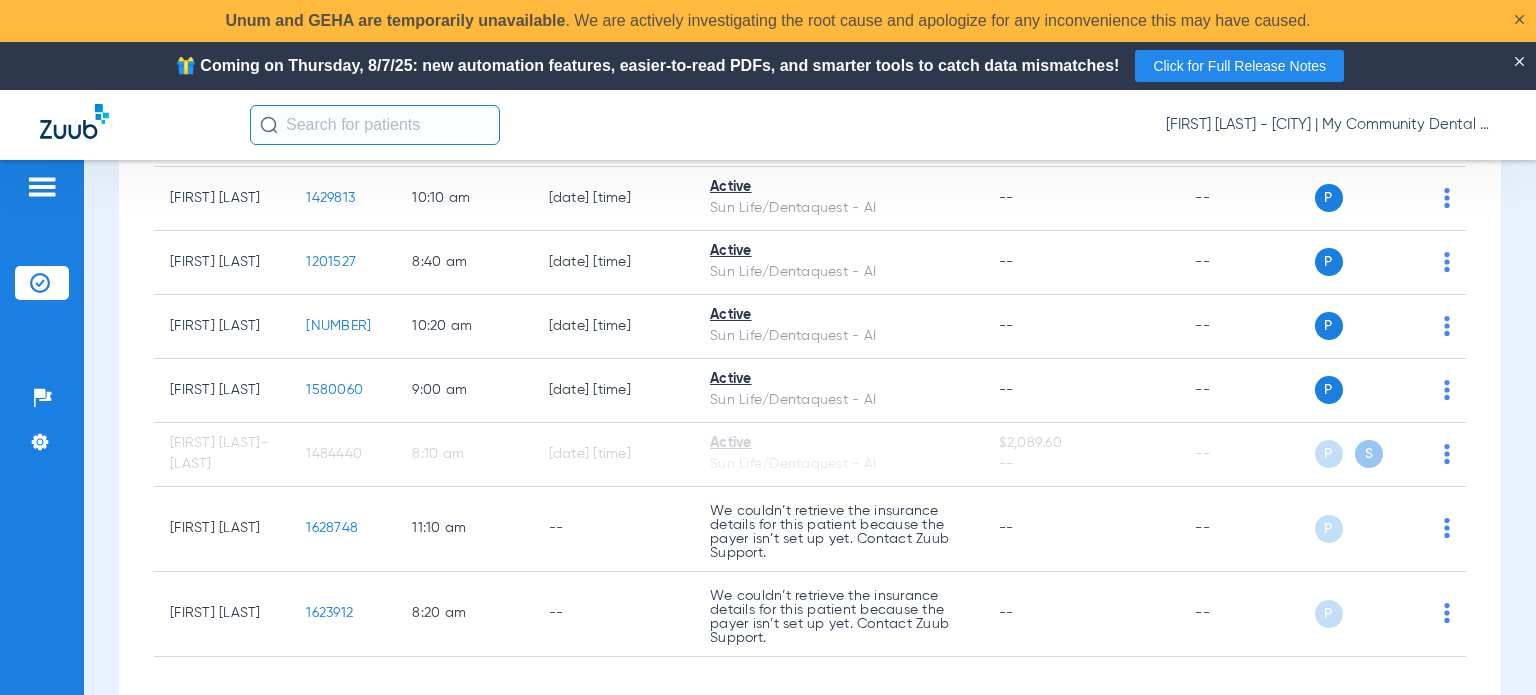copy on "[FIRST] [LAST]" 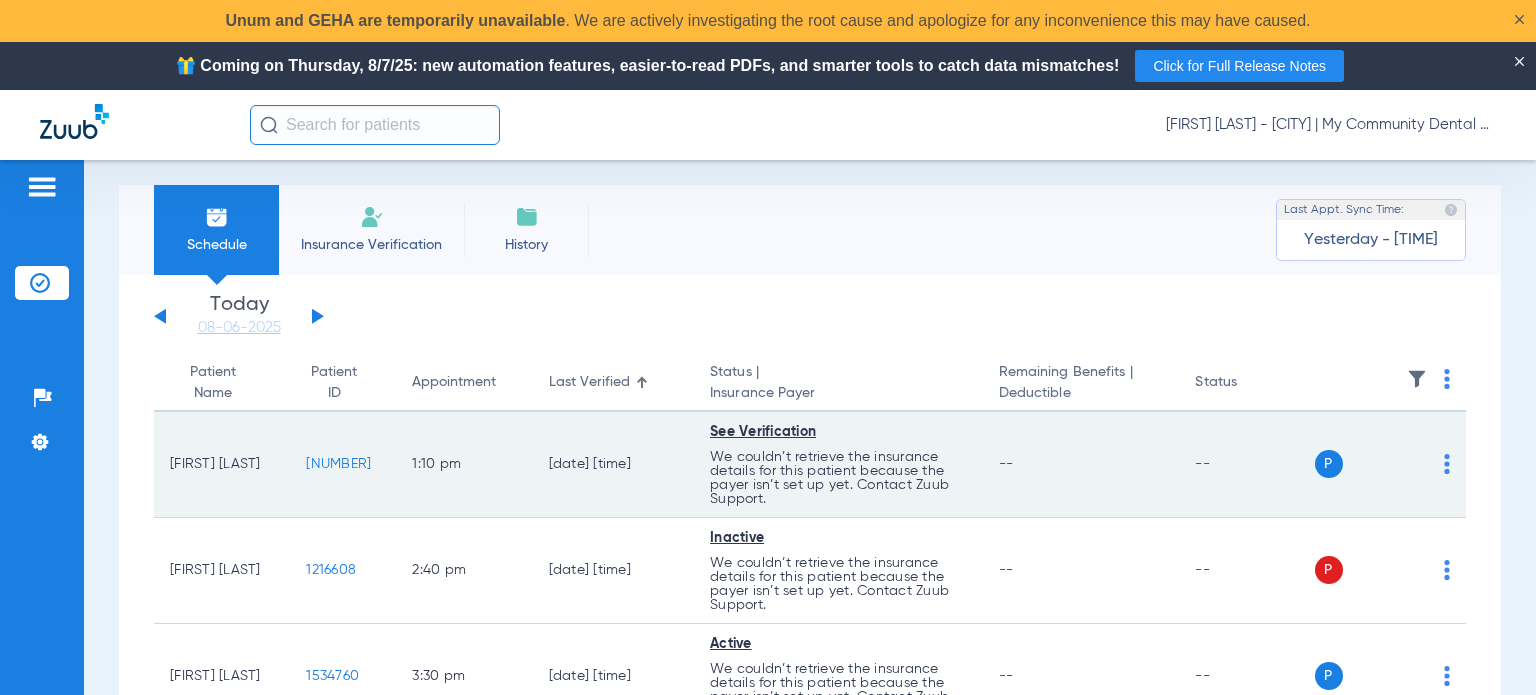 scroll, scrollTop: 0, scrollLeft: 0, axis: both 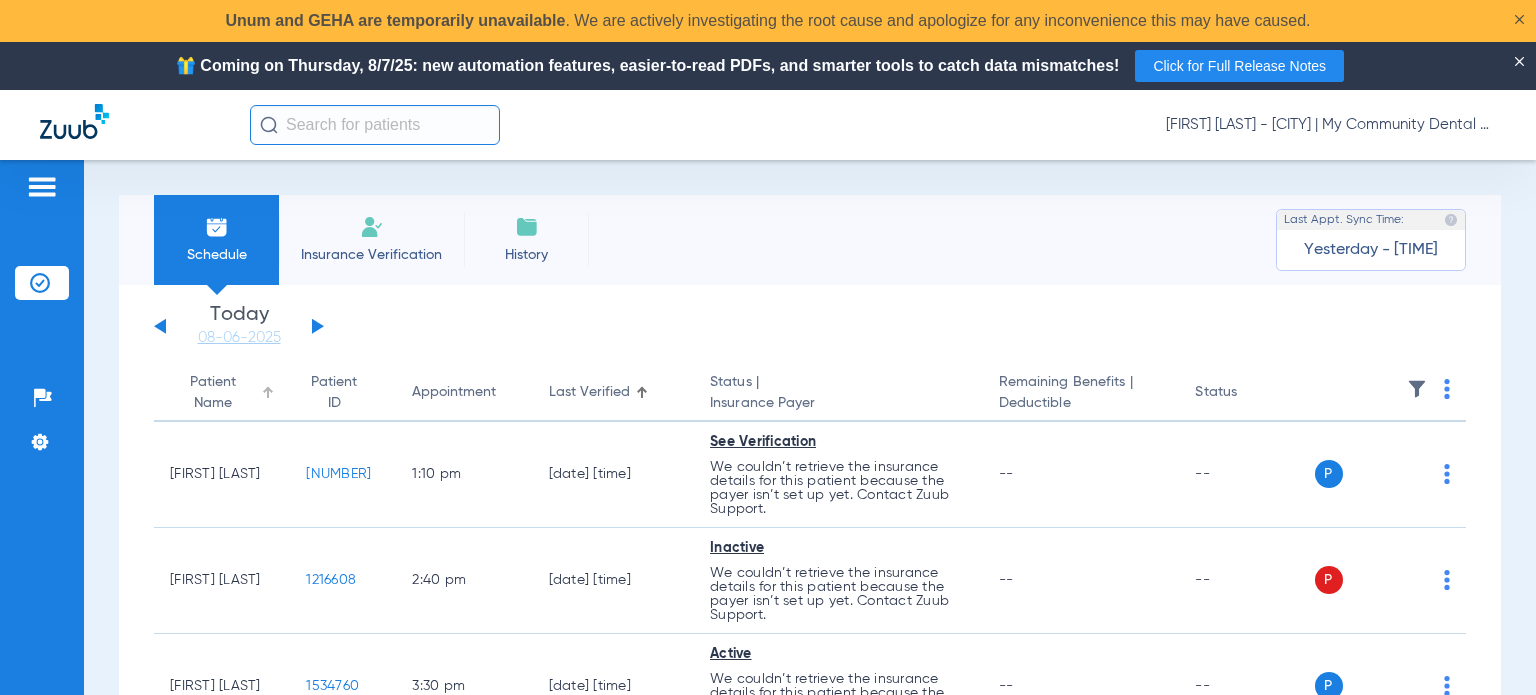 click on "Patient Name" 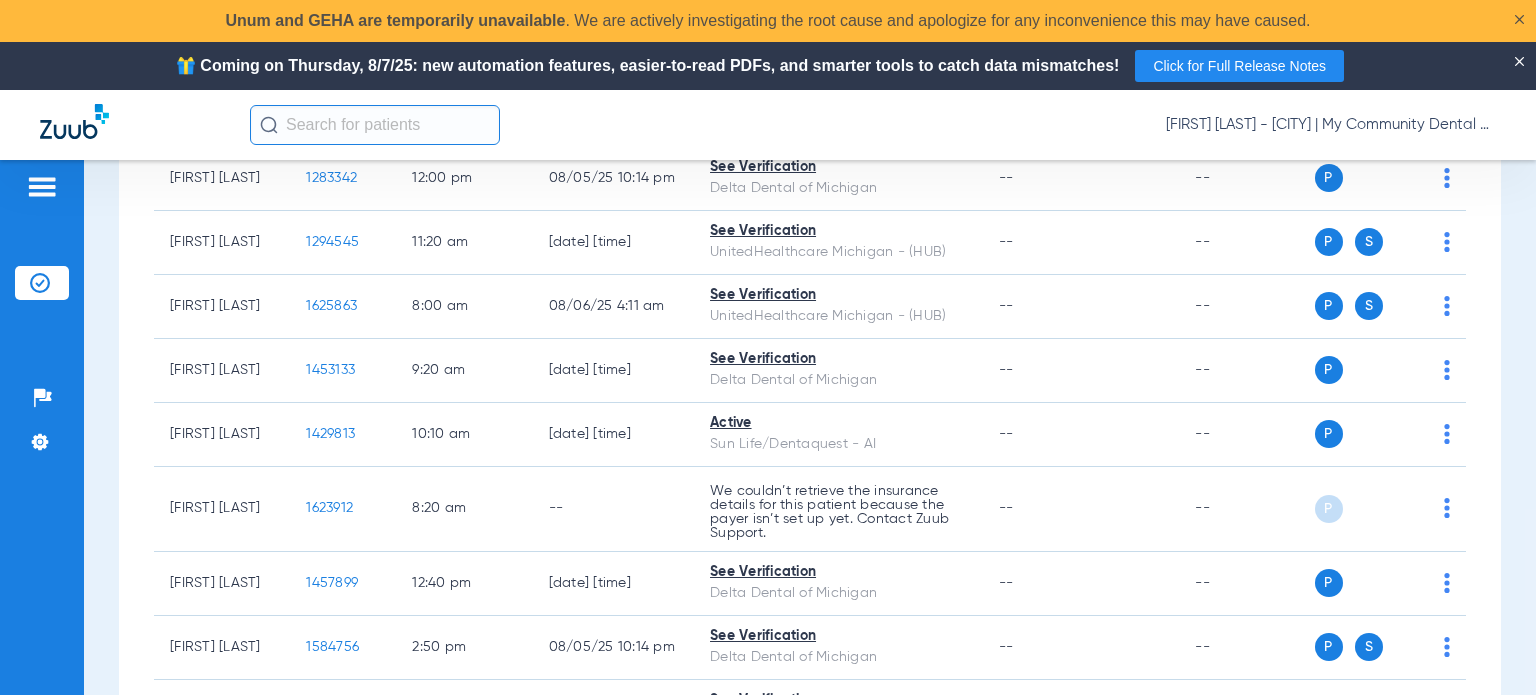 scroll, scrollTop: 1000, scrollLeft: 0, axis: vertical 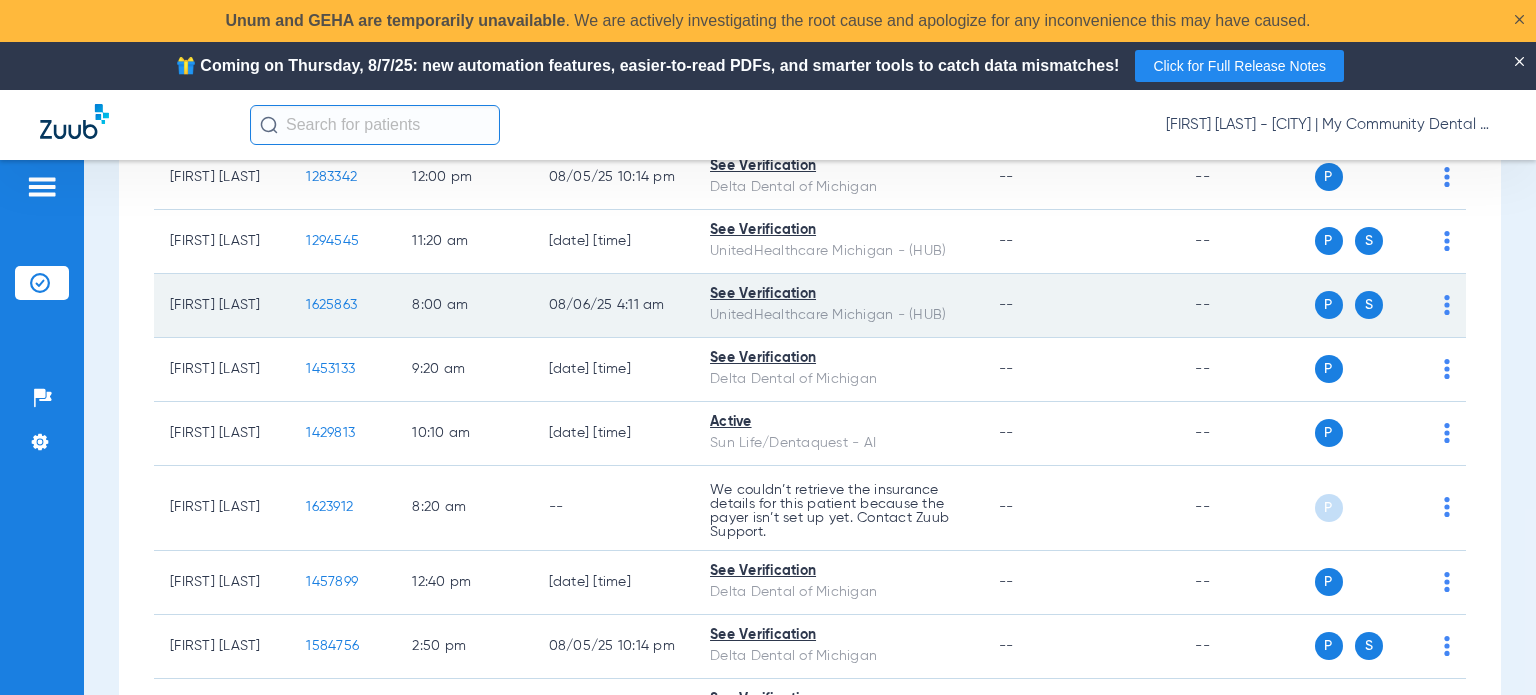 click on "1625863" 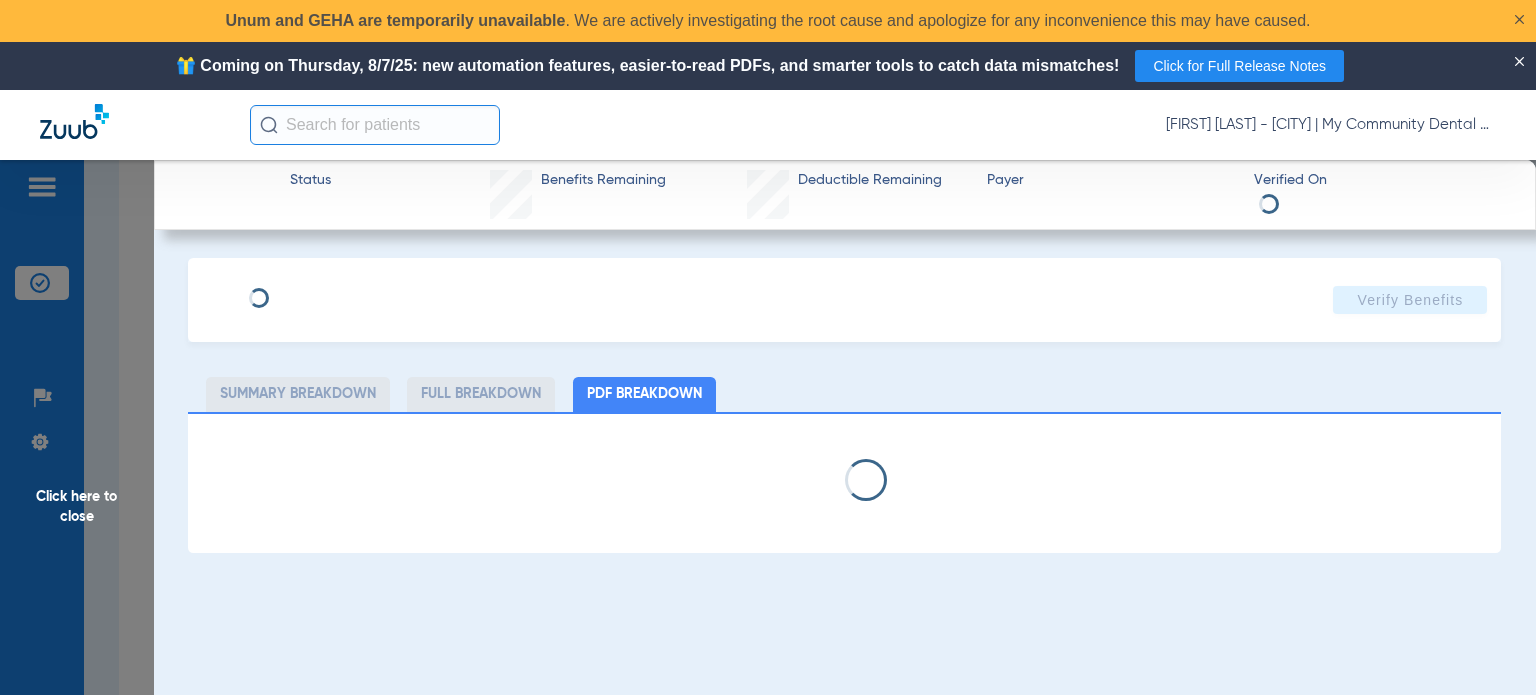 select on "page-width" 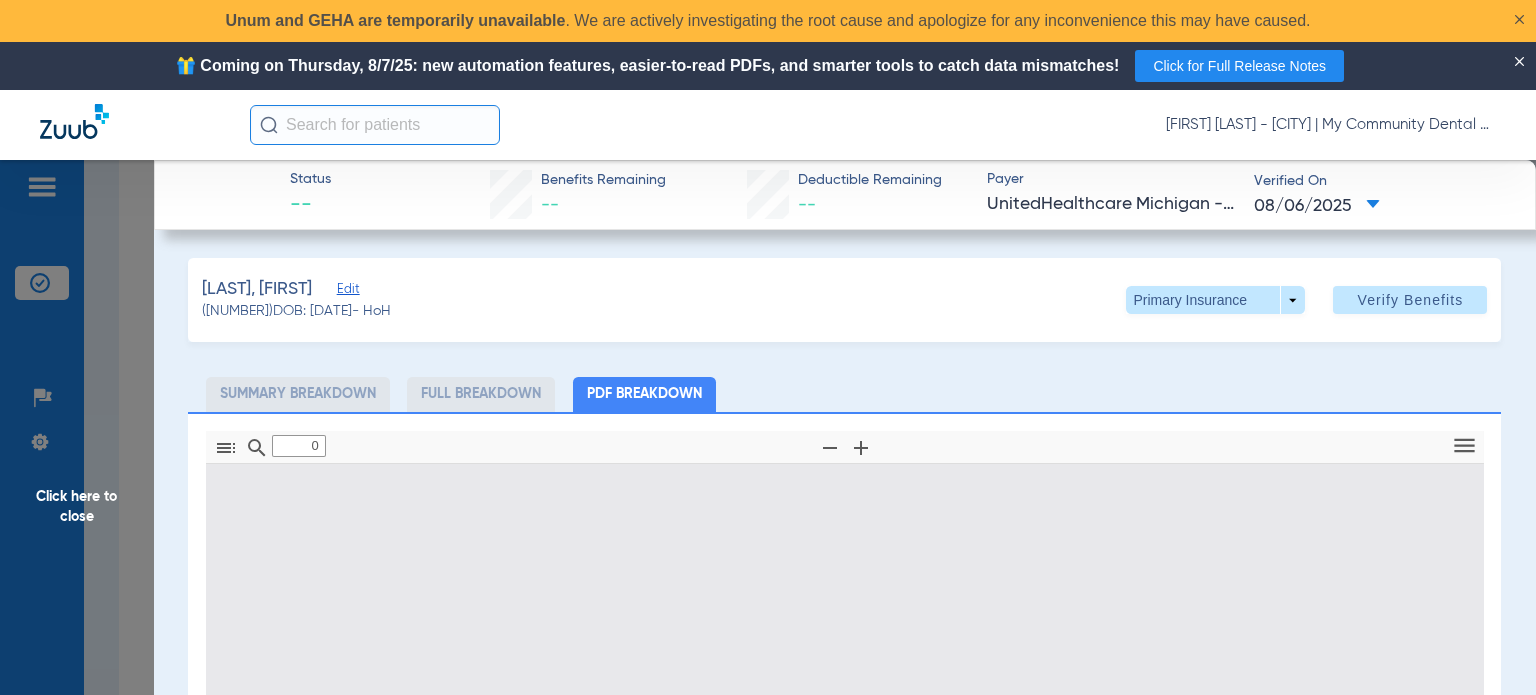 type on "1" 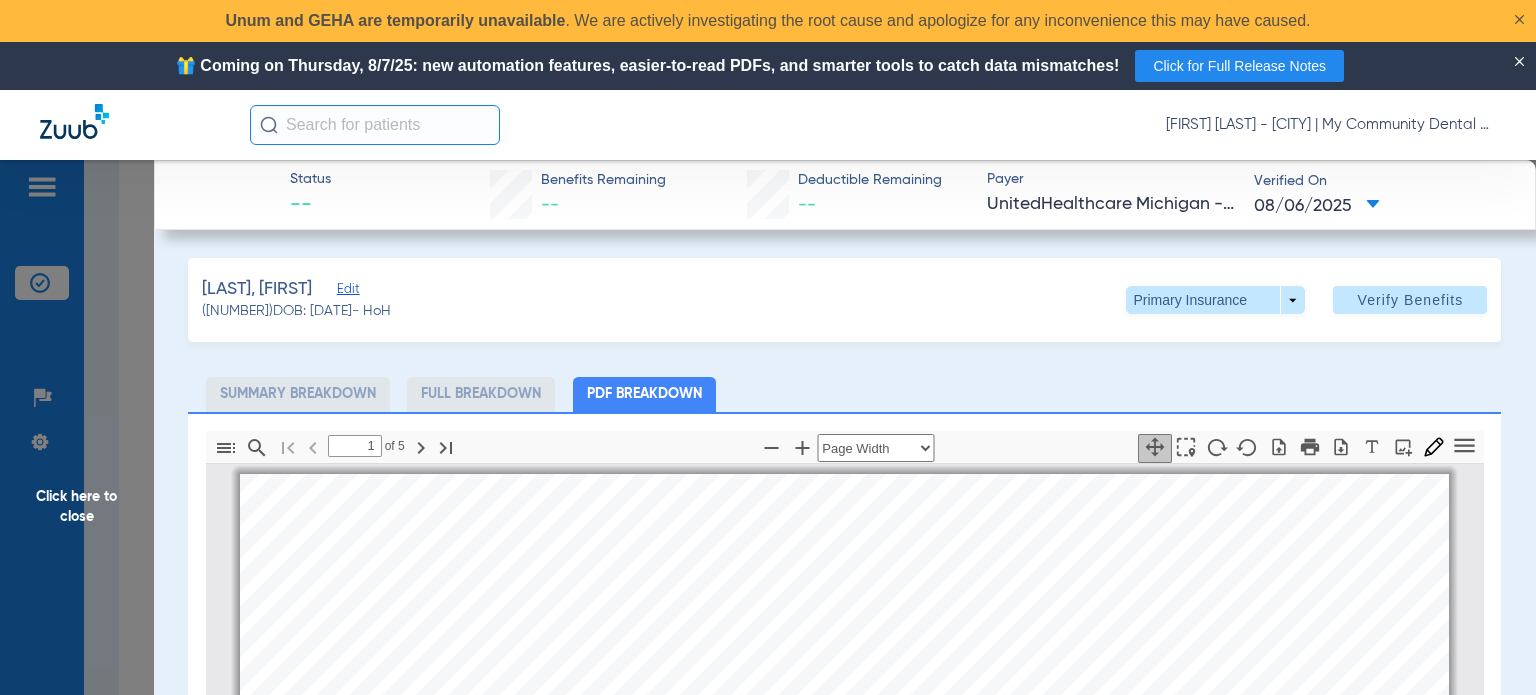 scroll, scrollTop: 10, scrollLeft: 0, axis: vertical 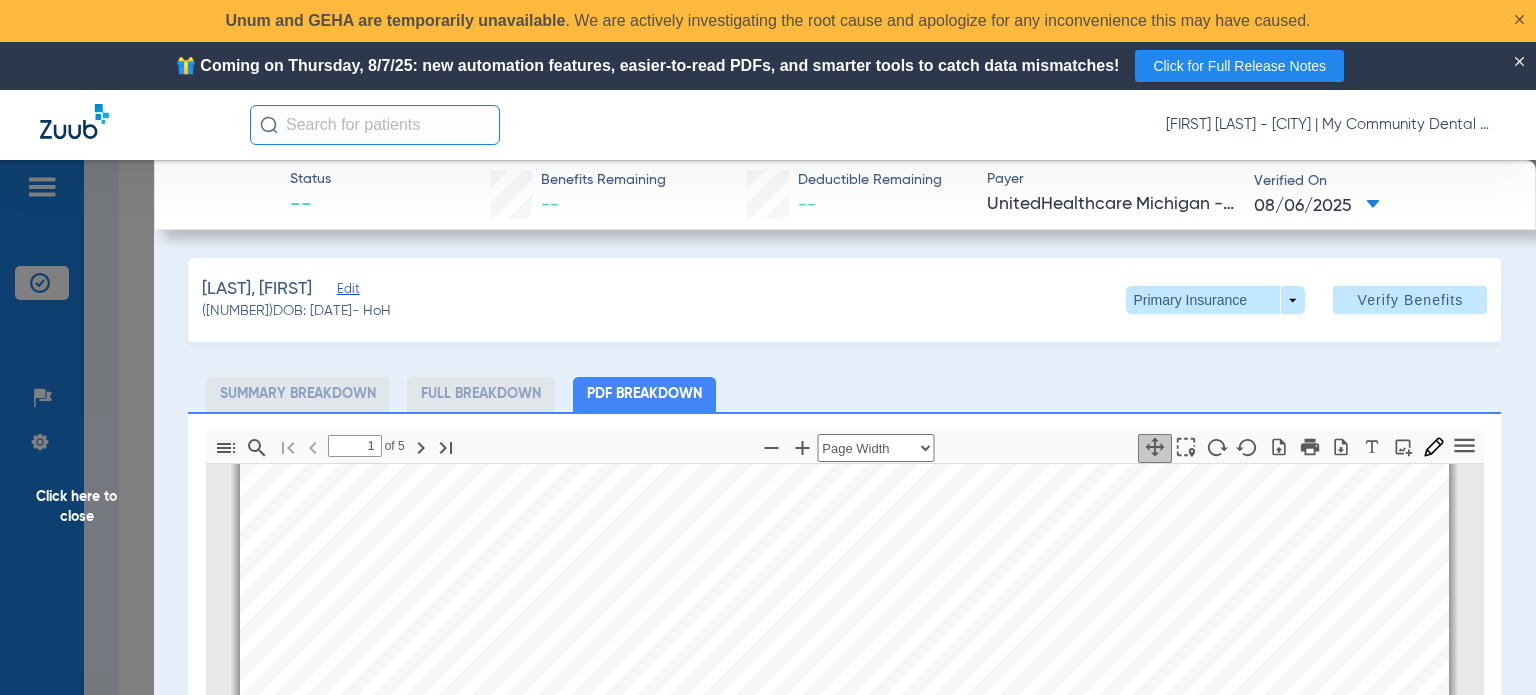 click on "Patient Eligibility *This report is only accurate on the date and time it is rendered ([DATE]). The patient's information may have changed after this report was generated. UnitedHealthcare Michigan Member [FIRST] [LAST] Selected Insurance  Eligible In Network This patient is   Eligible   for services on   [DATE]   from: [FIRST] [LAST] [ADDRESS] Eligibility Verified on [DATE]. Benefit Plan   UHC MI DSNP Plan/Group Name UnitedHealthcare Michig … Plan/Group Number United MI Member ID   [NUMBER] DOB   [DATE] Relationship   Self Type   Medicare Effective Date   [DATE] Term Date   - Other Insurance IMPORTANT: This information was retrieved from   UnitedHealthcare Michigan   and reflects their current records. Note that this information may differ from information entered into SKYGEN DENTAL HUB." at bounding box center [844, 1318] 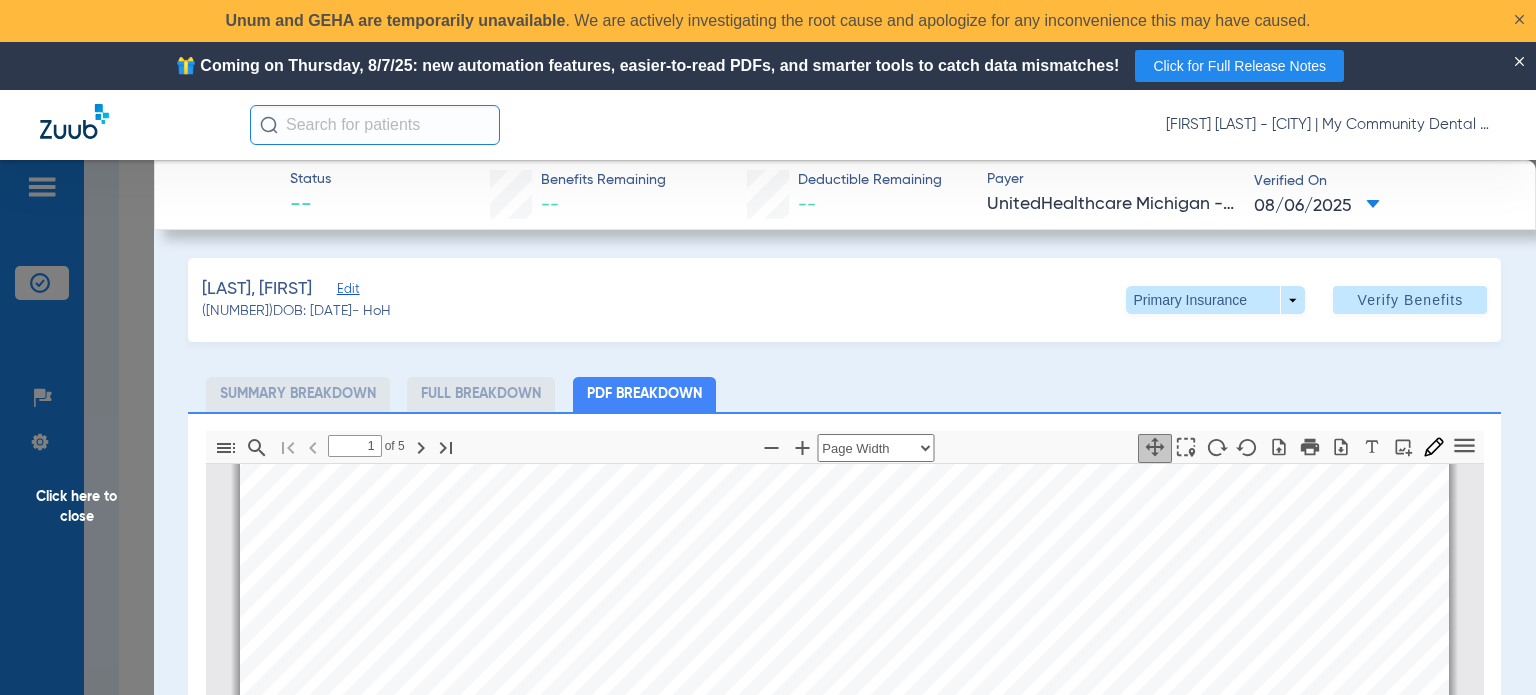 scroll, scrollTop: 510, scrollLeft: 0, axis: vertical 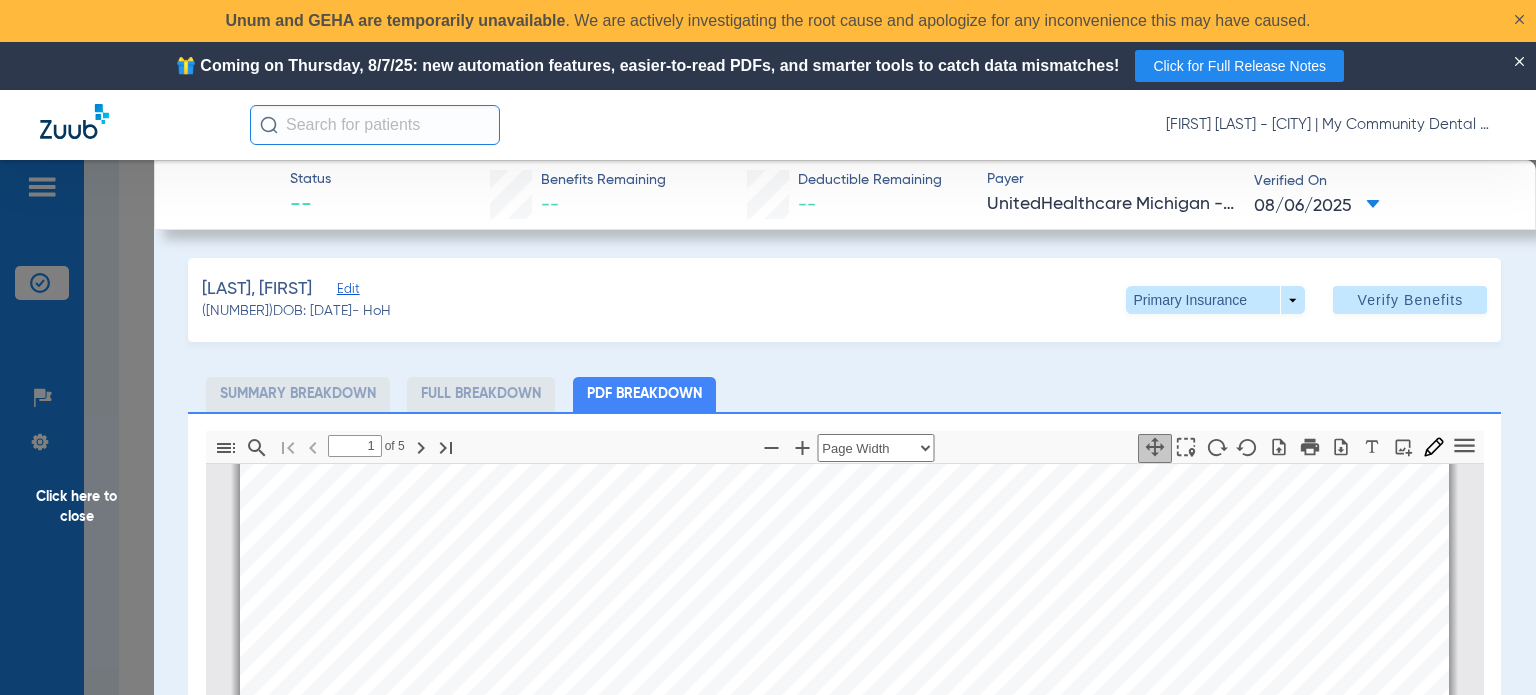 click on "Click here to close" 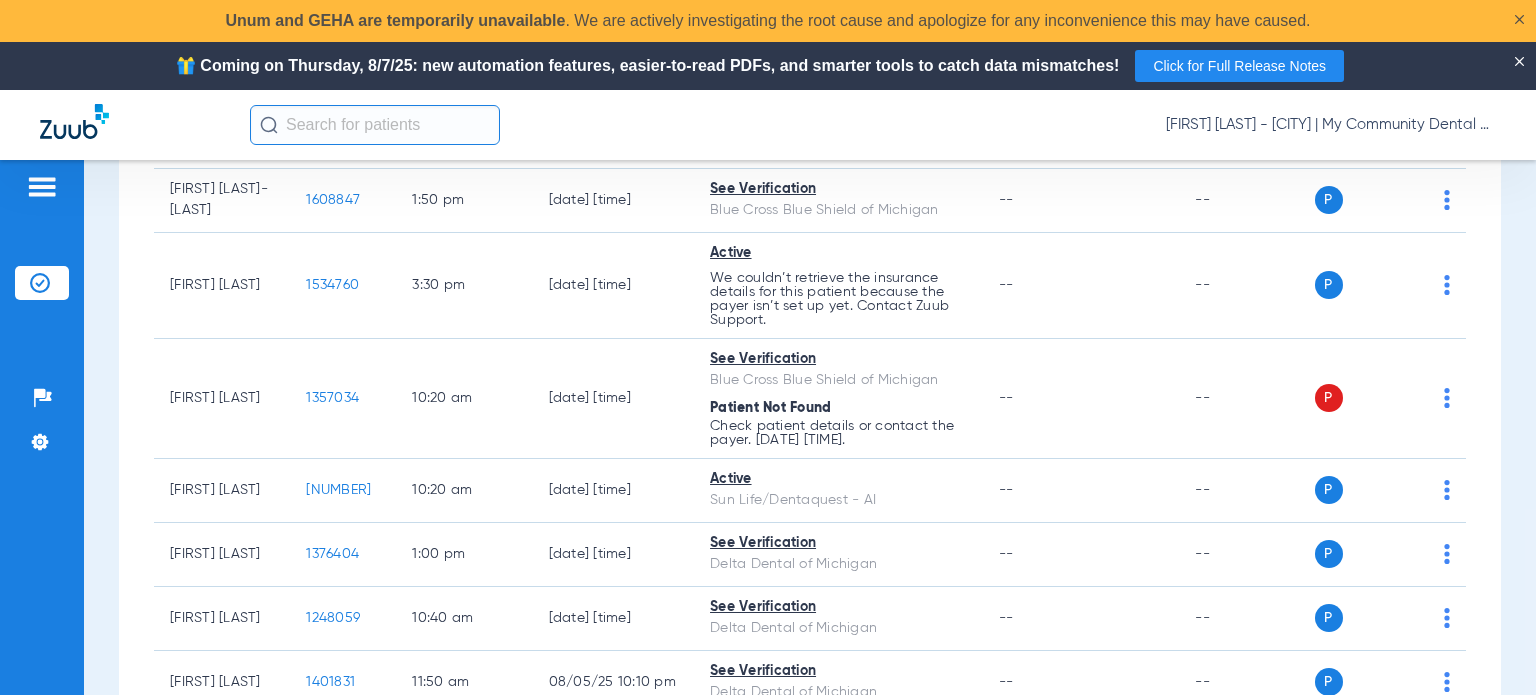 scroll, scrollTop: 2100, scrollLeft: 0, axis: vertical 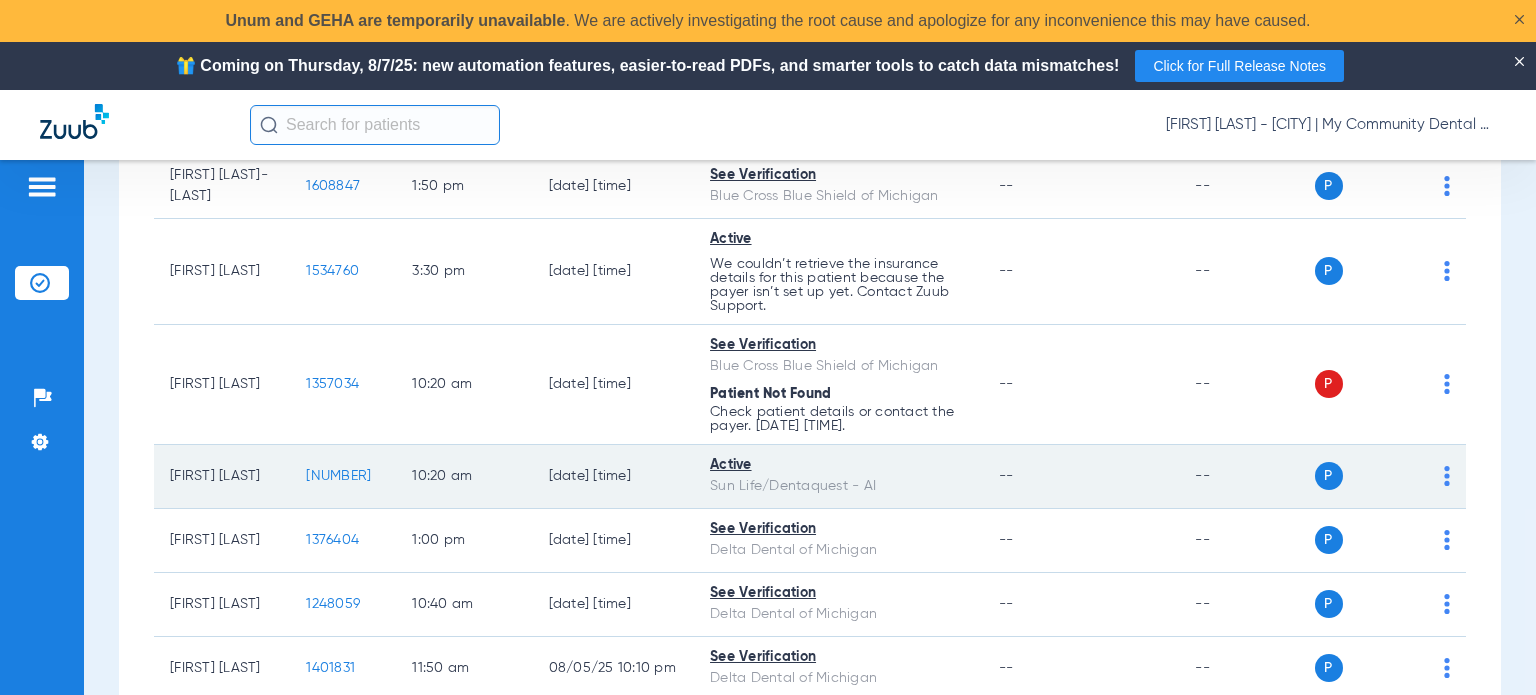 click on "[NUMBER]" 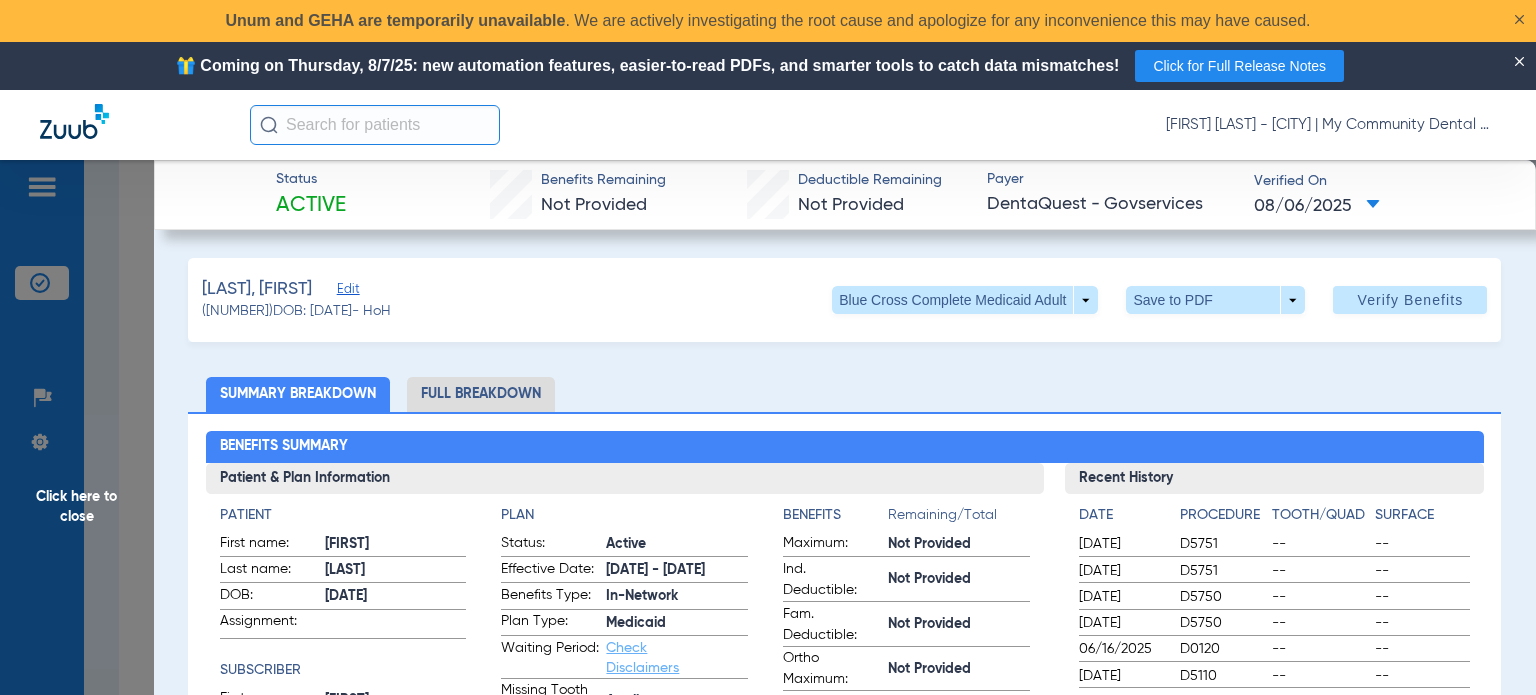 click on "Summary Breakdown   Full Breakdown" 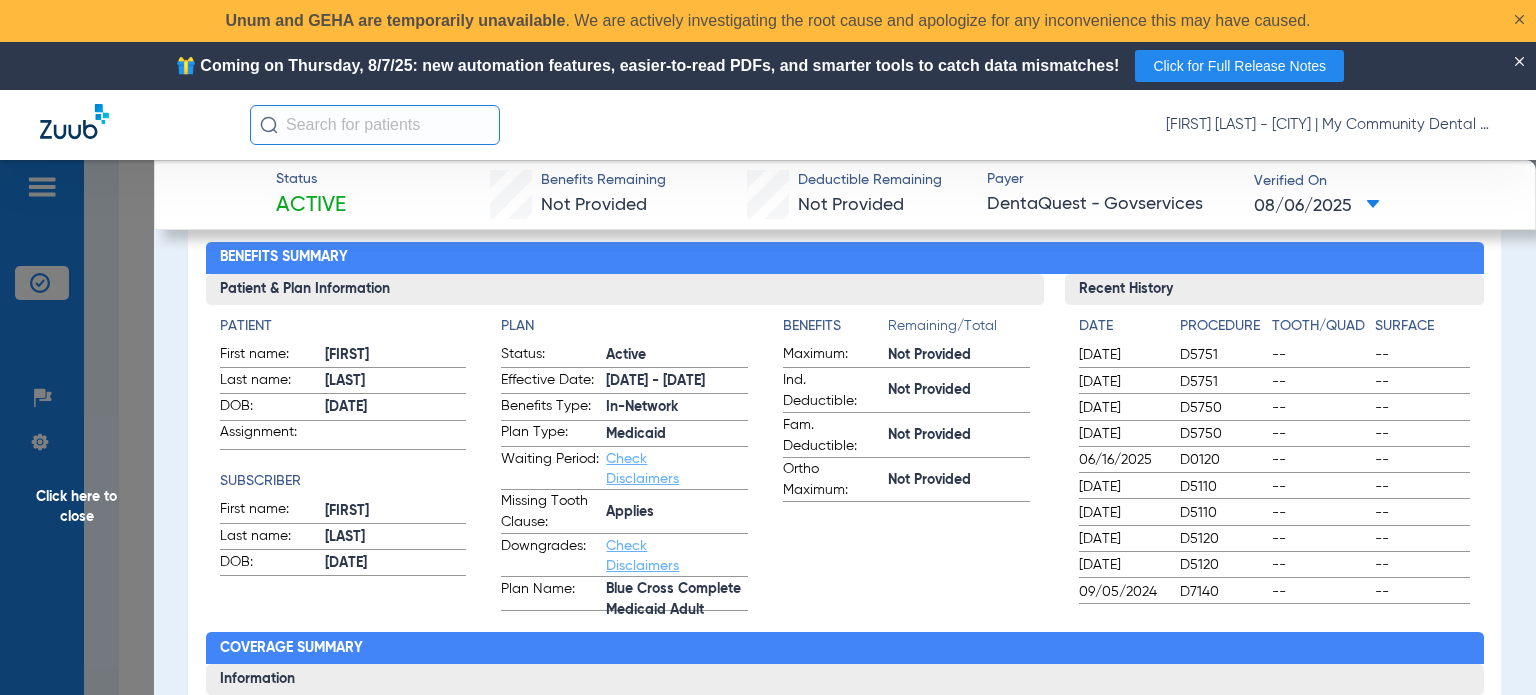 scroll, scrollTop: 200, scrollLeft: 0, axis: vertical 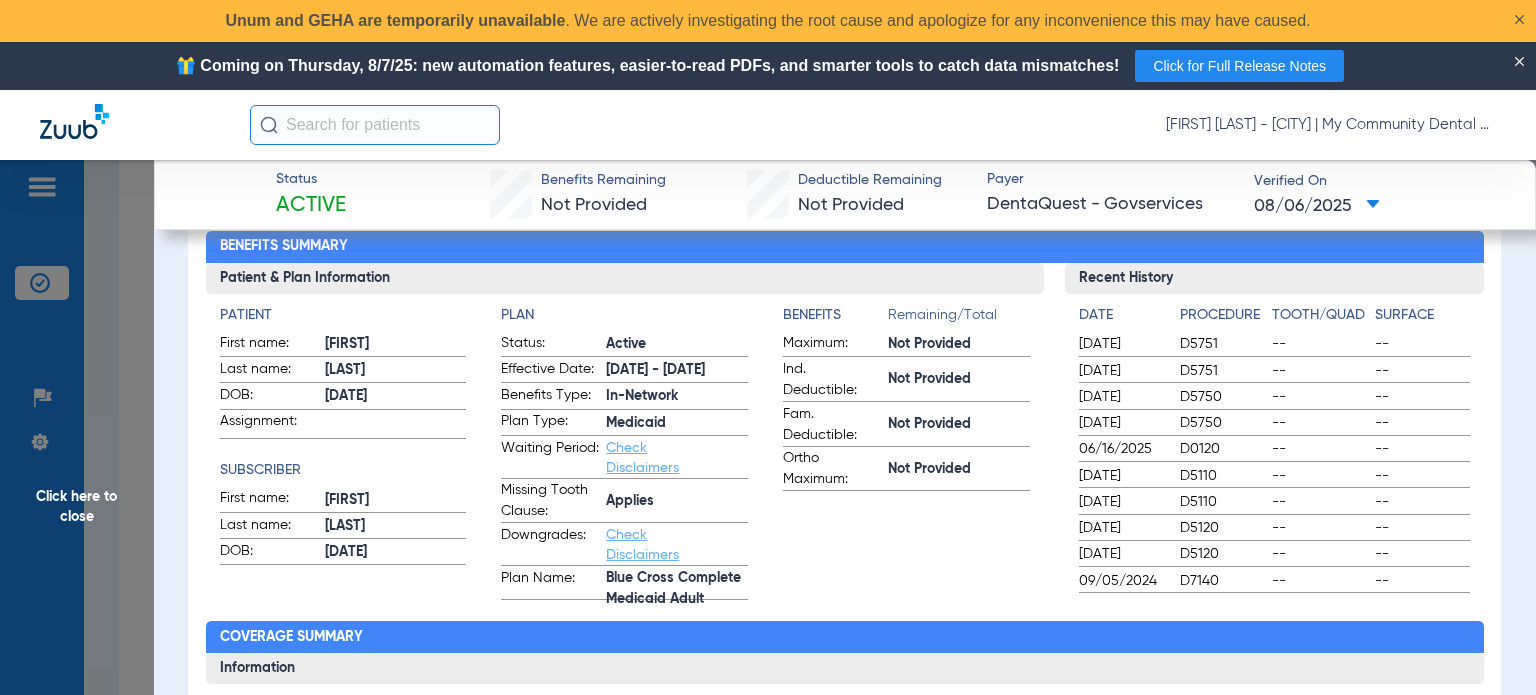 click on "Click here to close" 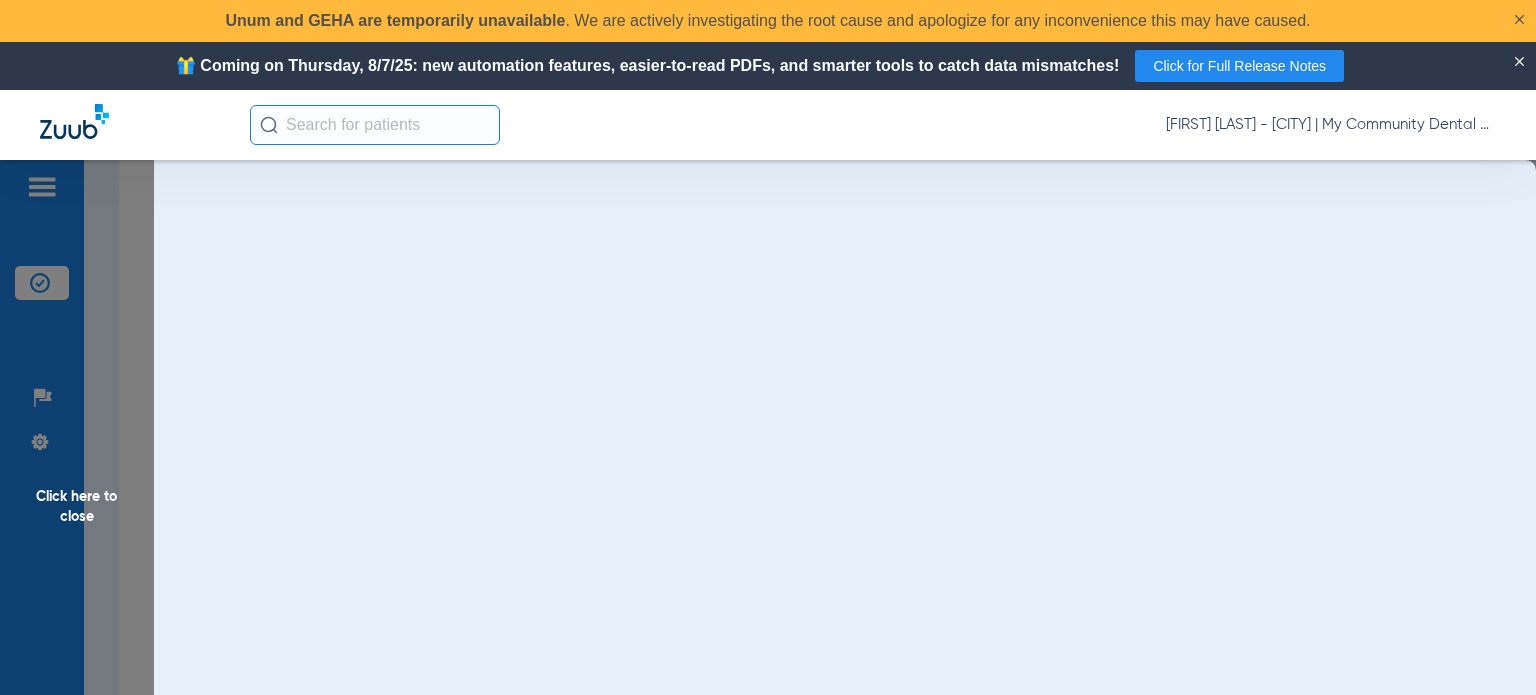 scroll, scrollTop: 0, scrollLeft: 0, axis: both 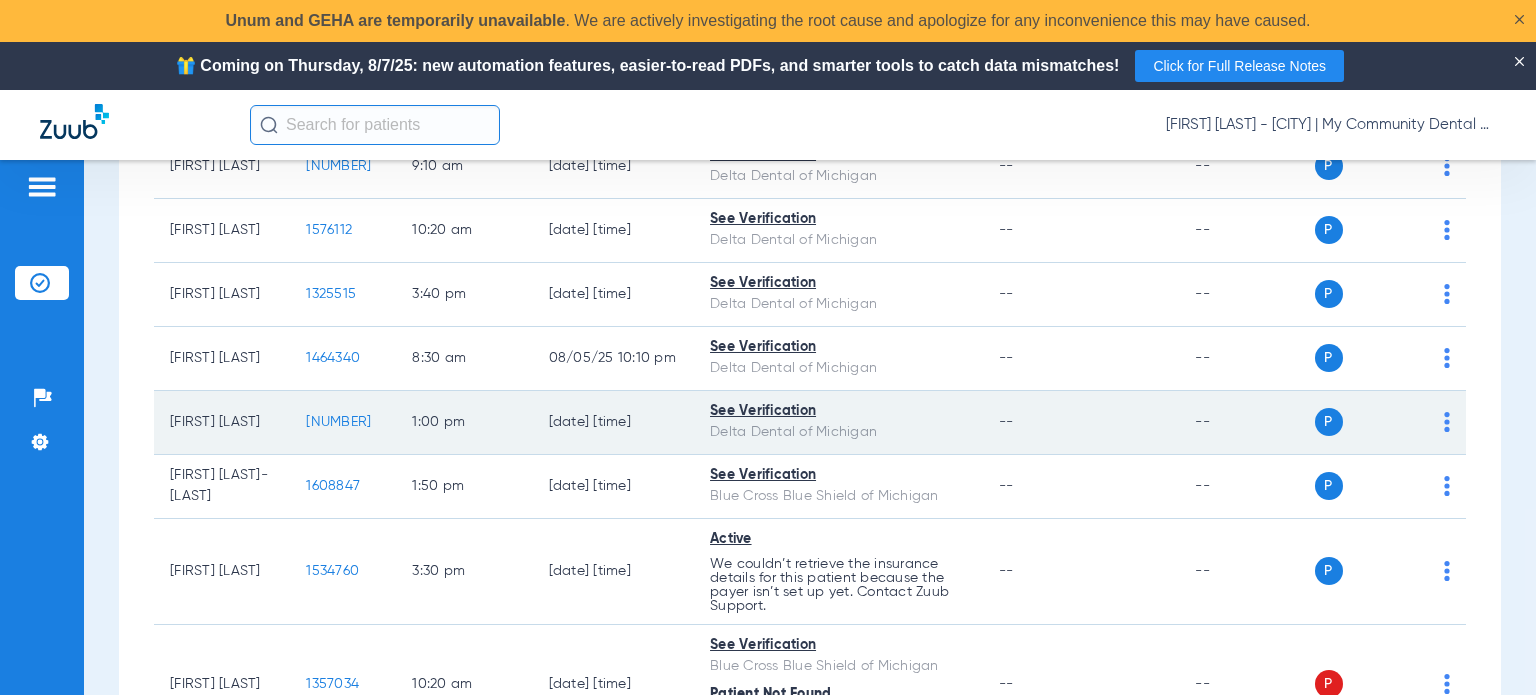 click on "[NUMBER]" 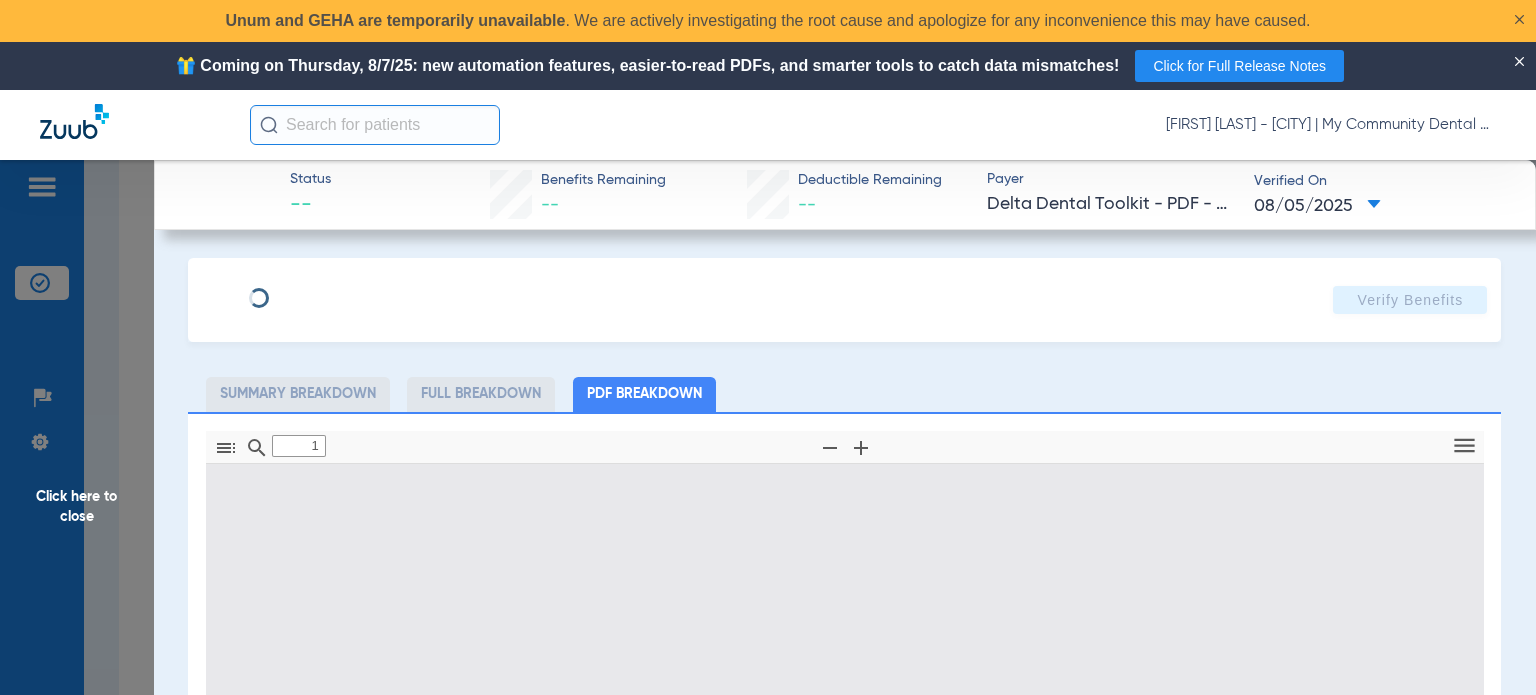 type on "0" 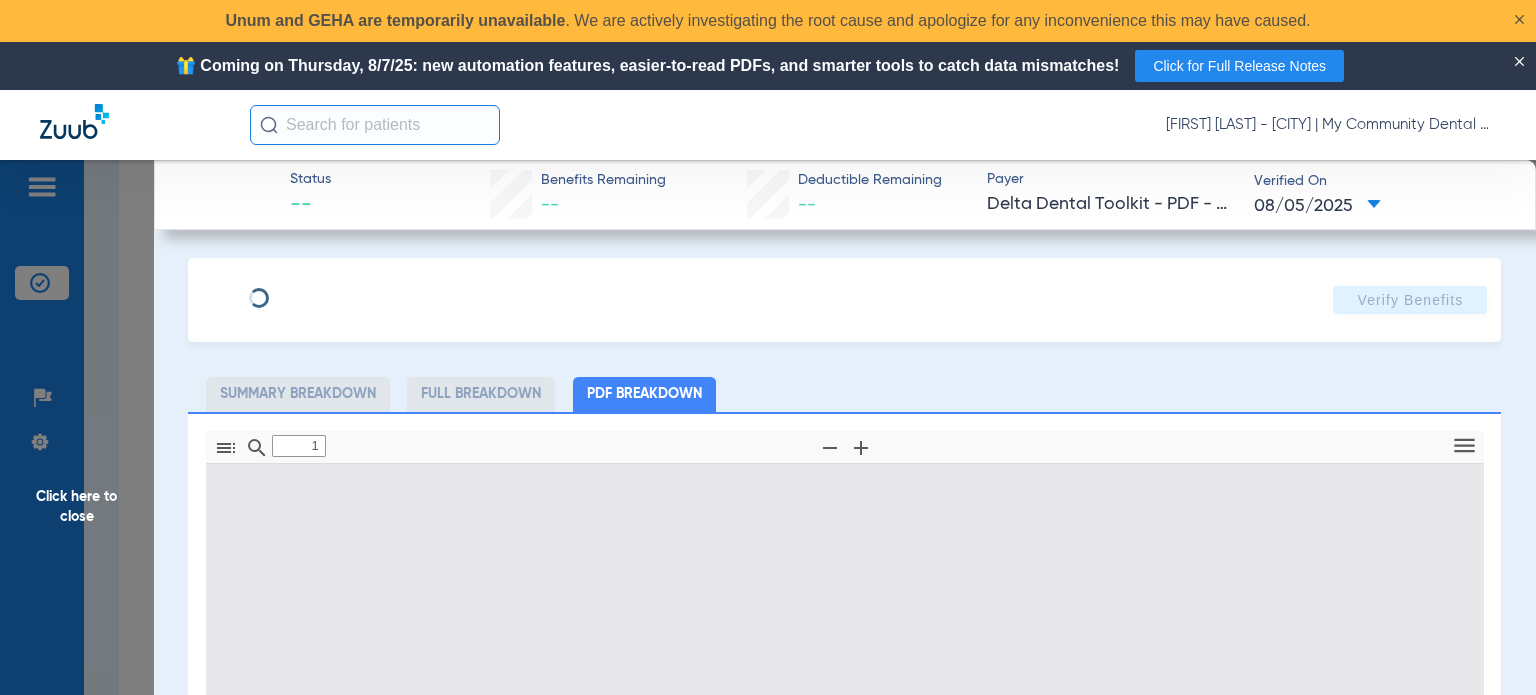 select on "page-width" 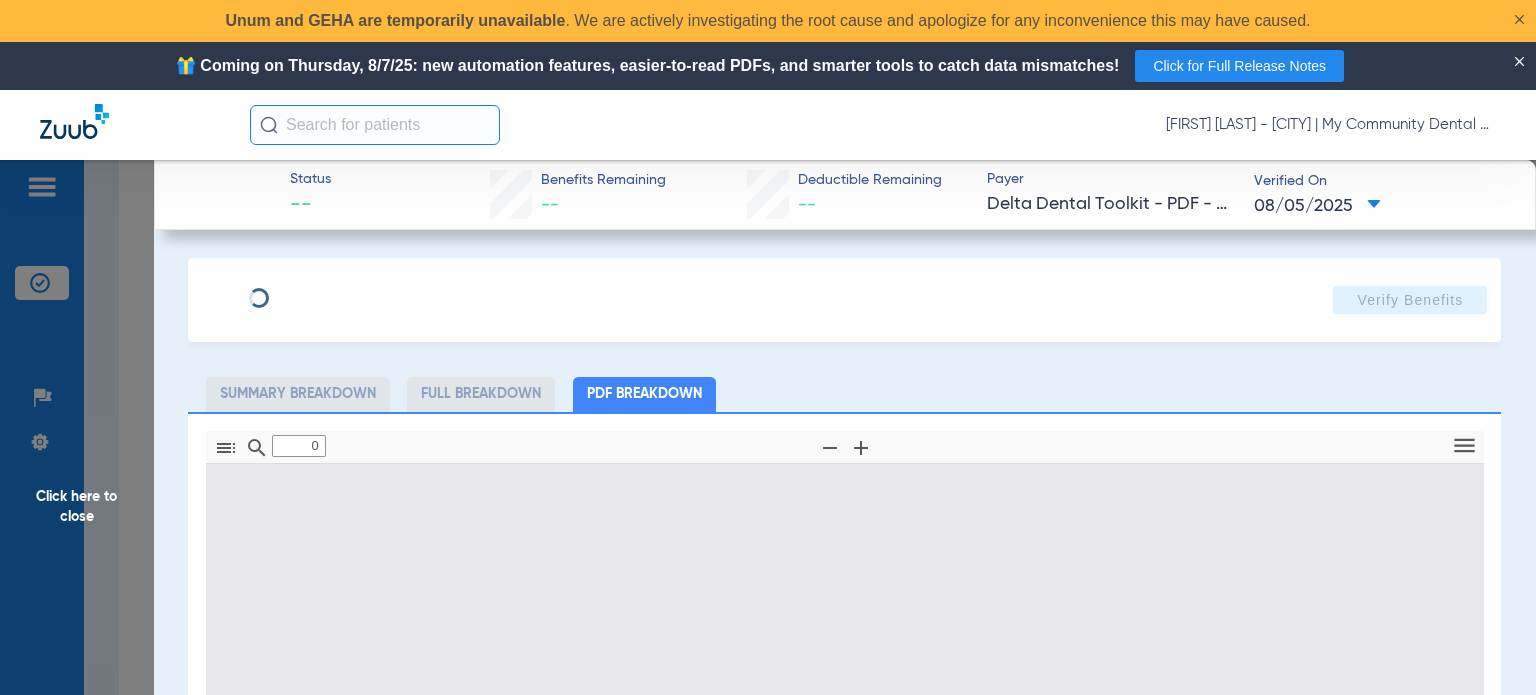 type on "1" 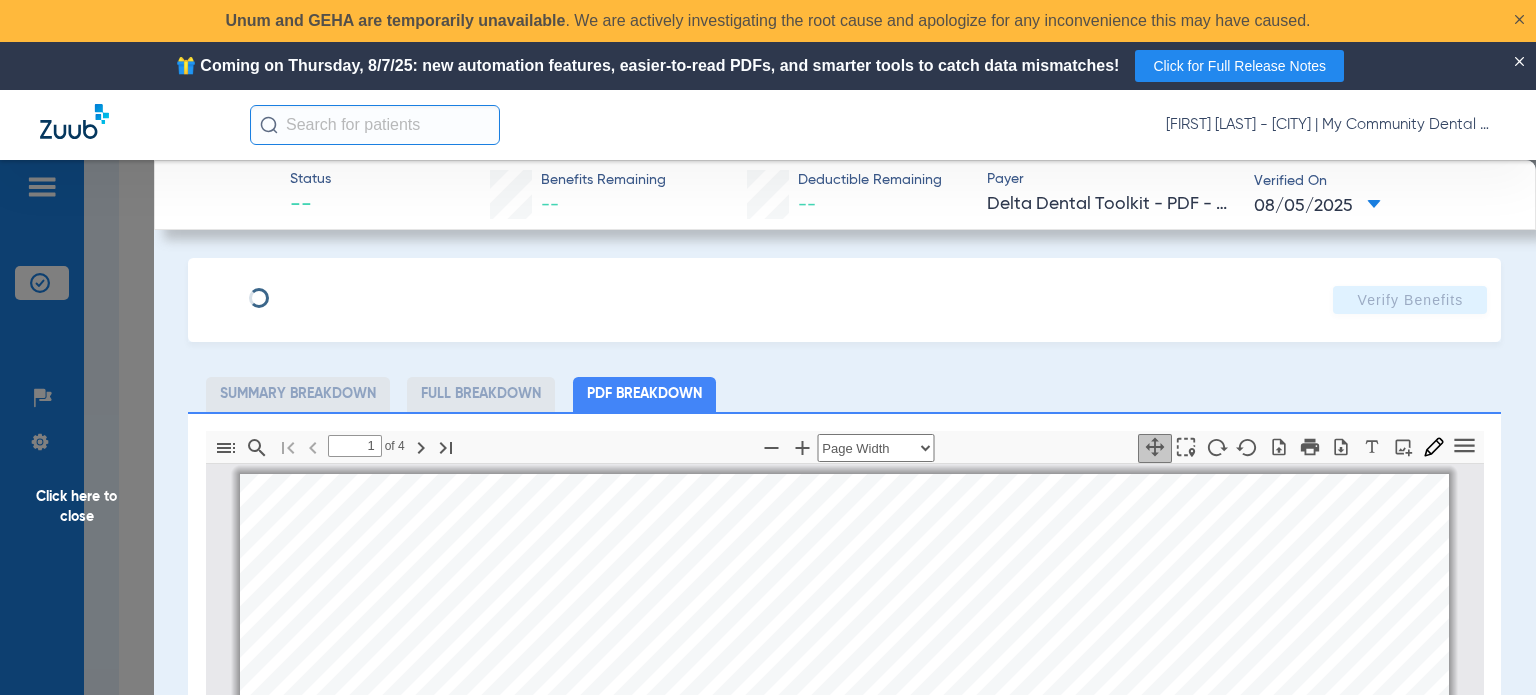 scroll, scrollTop: 10, scrollLeft: 0, axis: vertical 